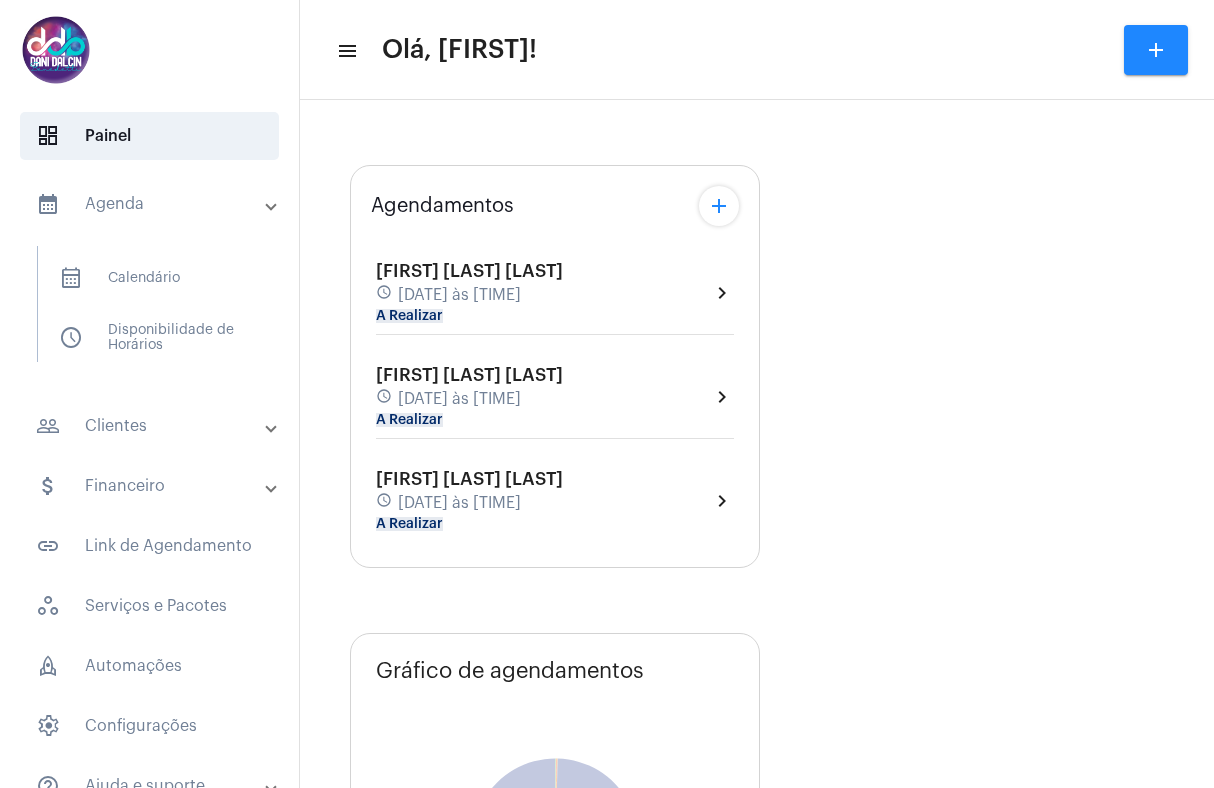 scroll, scrollTop: 0, scrollLeft: 0, axis: both 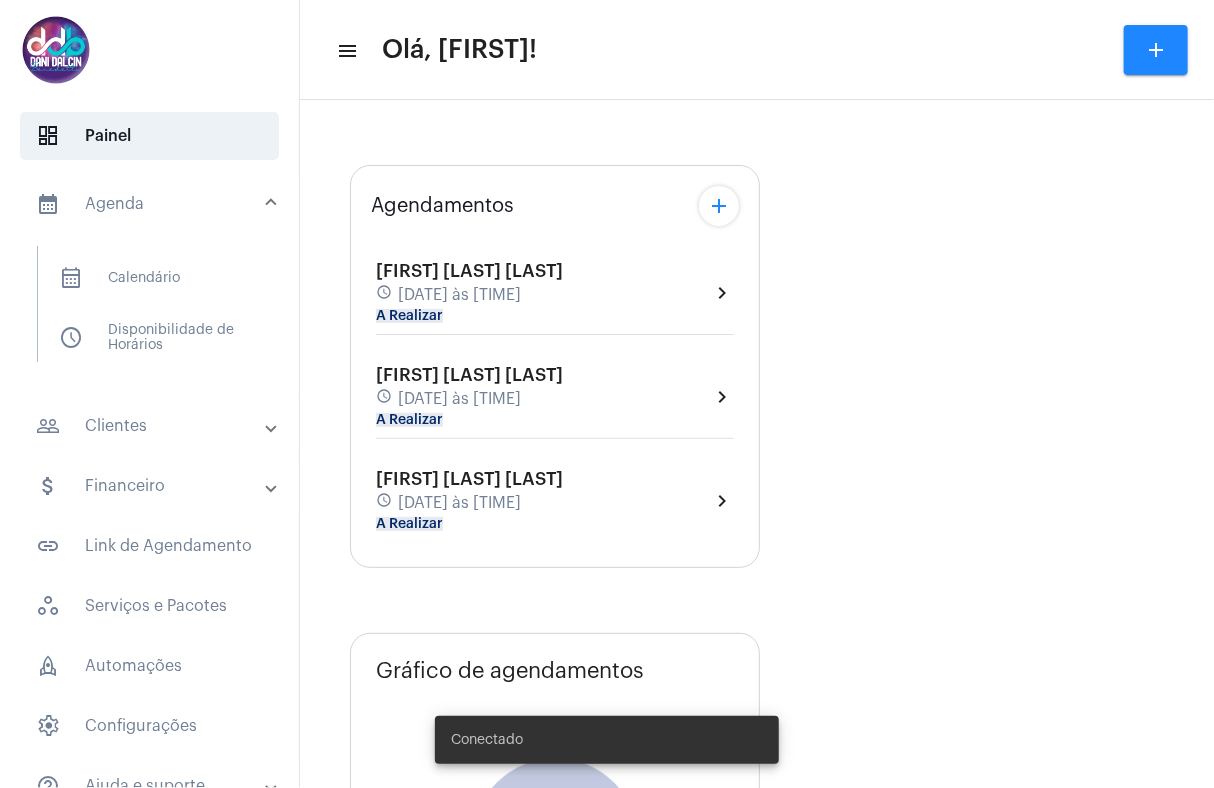 type on "https://neft.com.br/danielle-dalcin-benedetti" 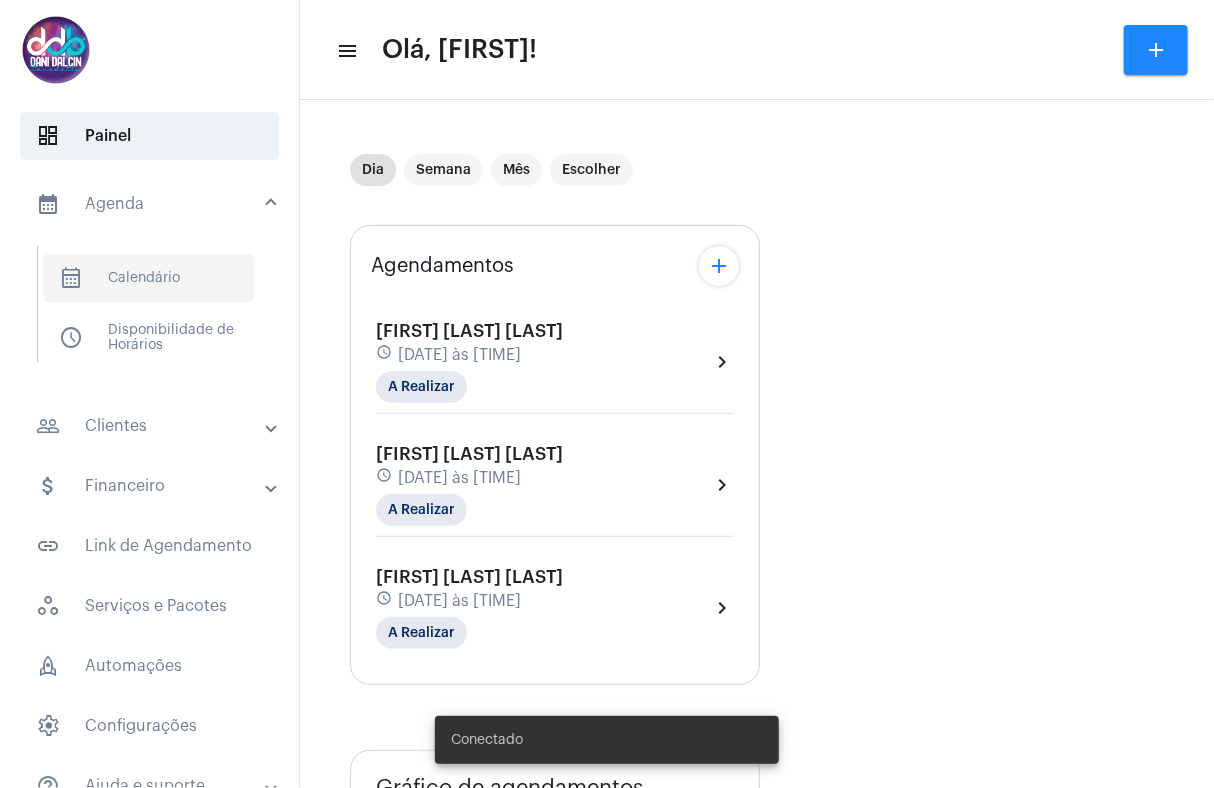 click on "calendar_month_outlined   Calendário" at bounding box center (148, 278) 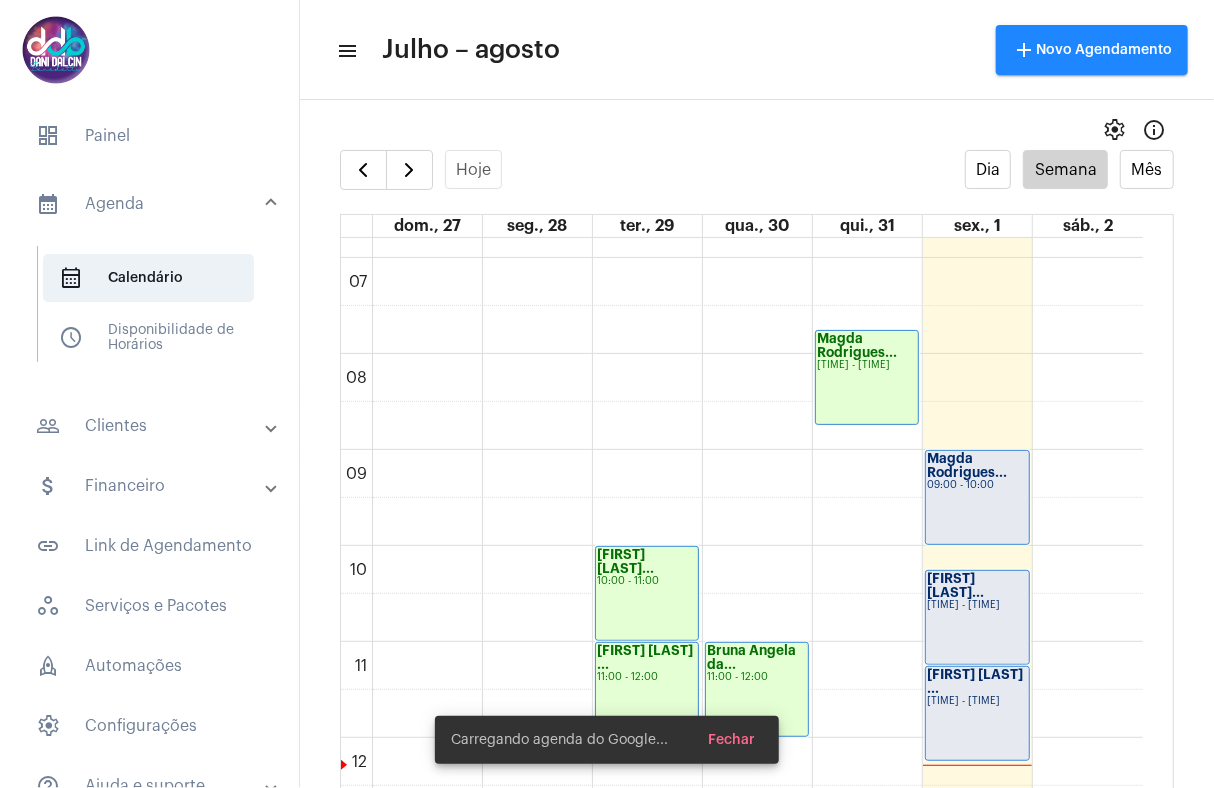 scroll, scrollTop: 778, scrollLeft: 0, axis: vertical 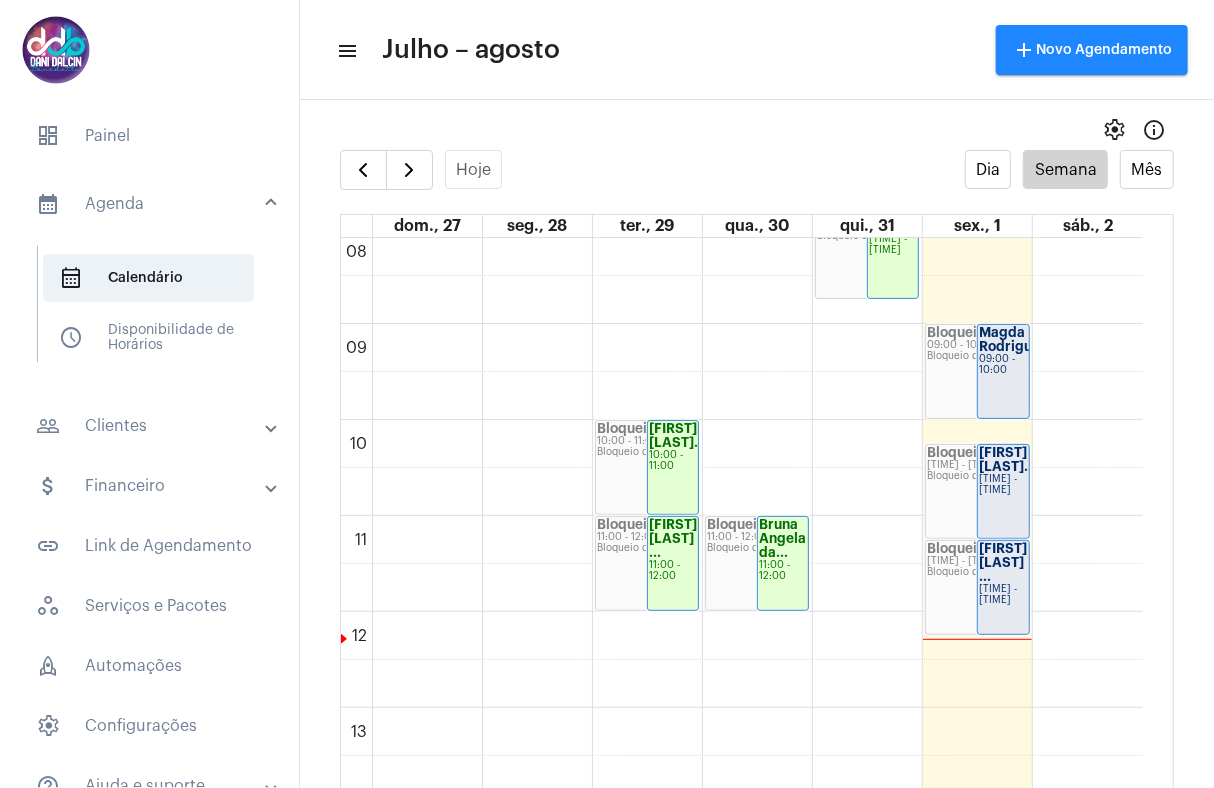 click on "09:00 - 10:00" 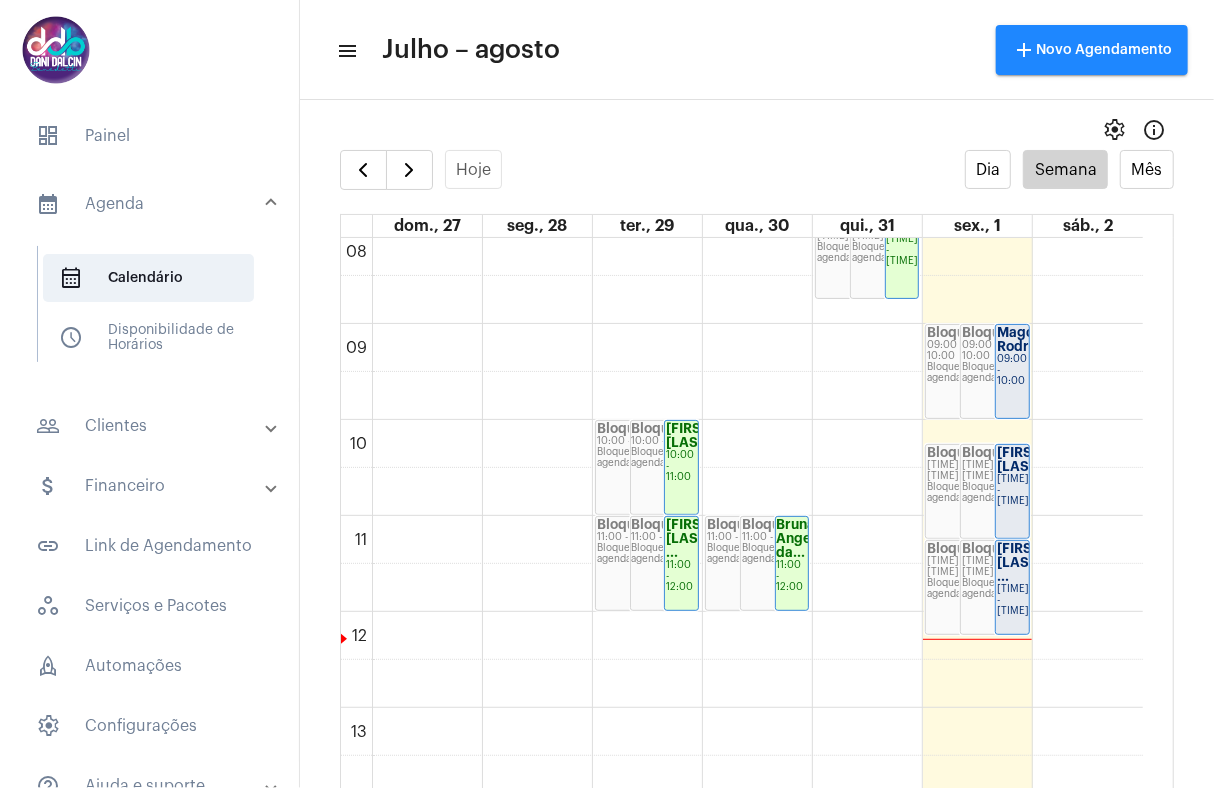 click on "09:00 - 10:00" 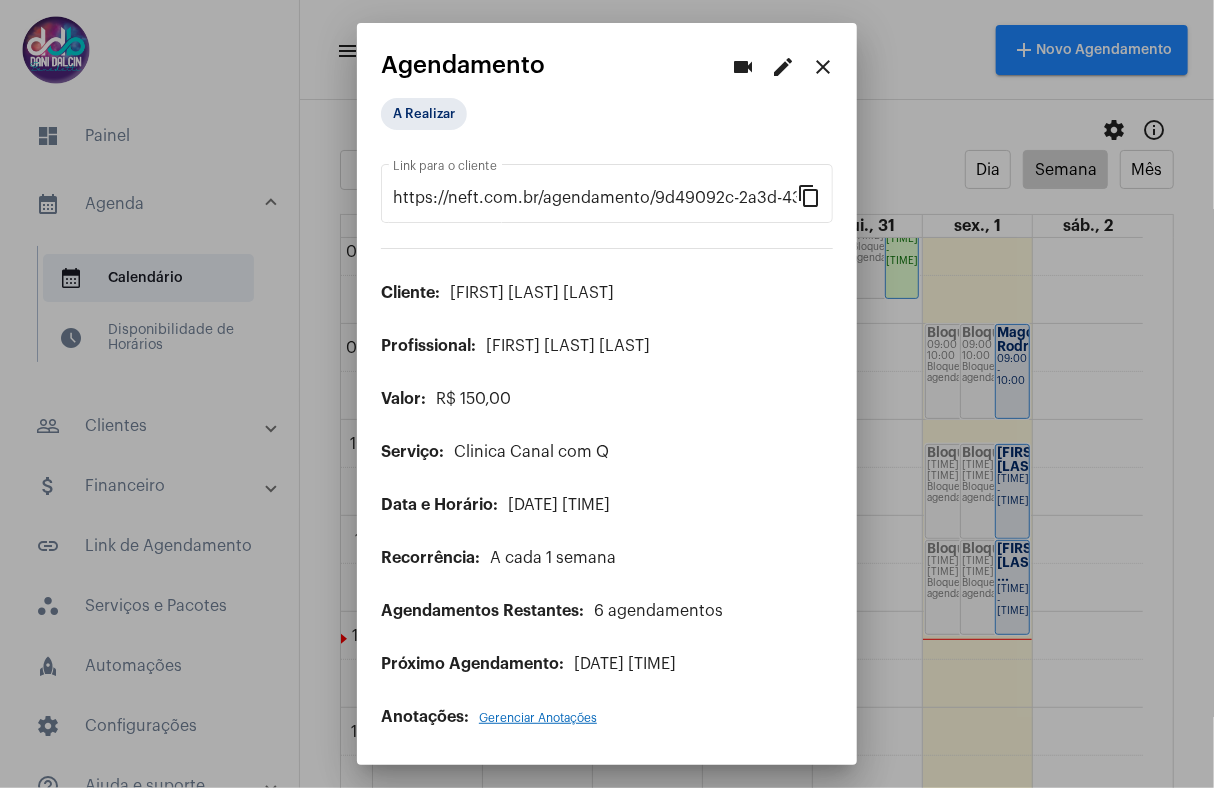 click on "videocam edit close Agendamento A Realizar [URL] Link para o cliente content_copy Cliente: [FIRST] [LAST] [LAST] Profissional: [FIRST] [LAST] [LAST] Valor: R$ 150,0 Serviço: Clinica Canal com Q Data e Horário: [DATE] [TIME] Recorrência: A cada 1 semana Agendamentos Restantes: 6 agendamentos Próximo Agendamento: [DATE] [TIME] Anotações: Gerenciar Anotações" at bounding box center (607, 389) 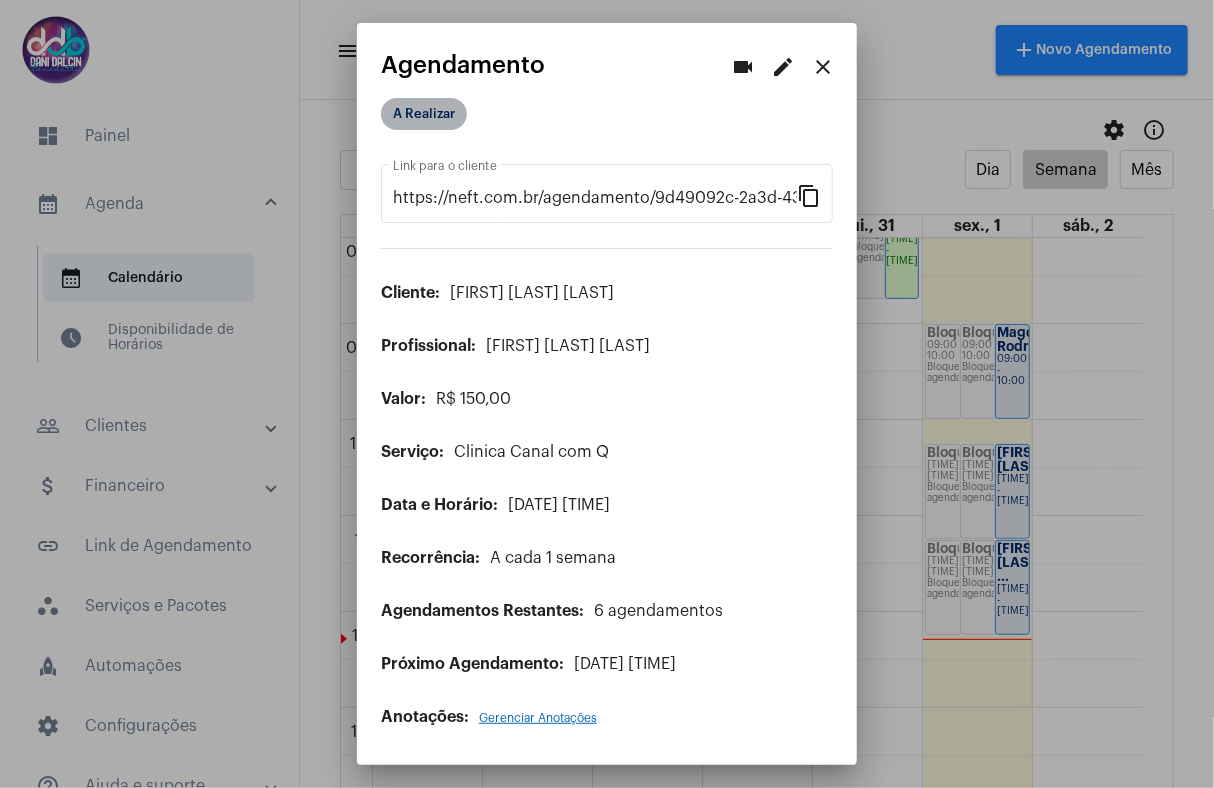 click on "A Realizar" at bounding box center (424, 114) 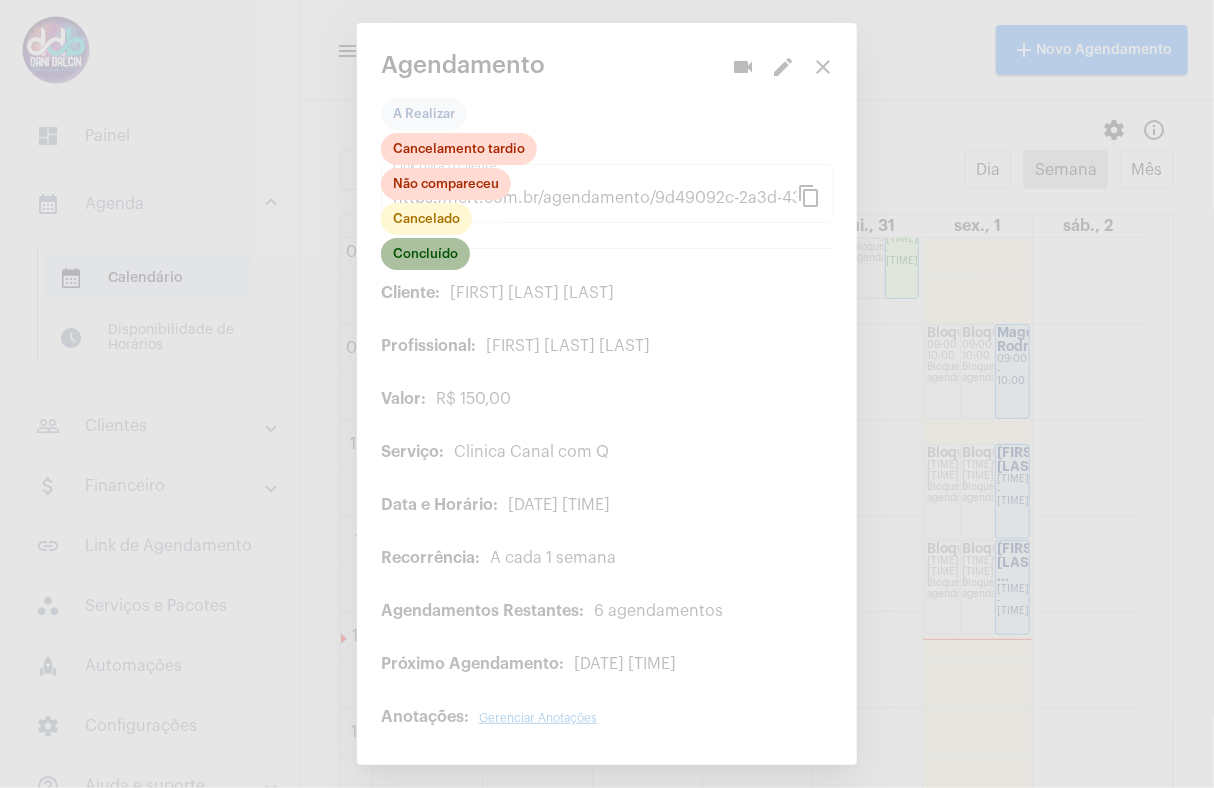 click on "Concluído" 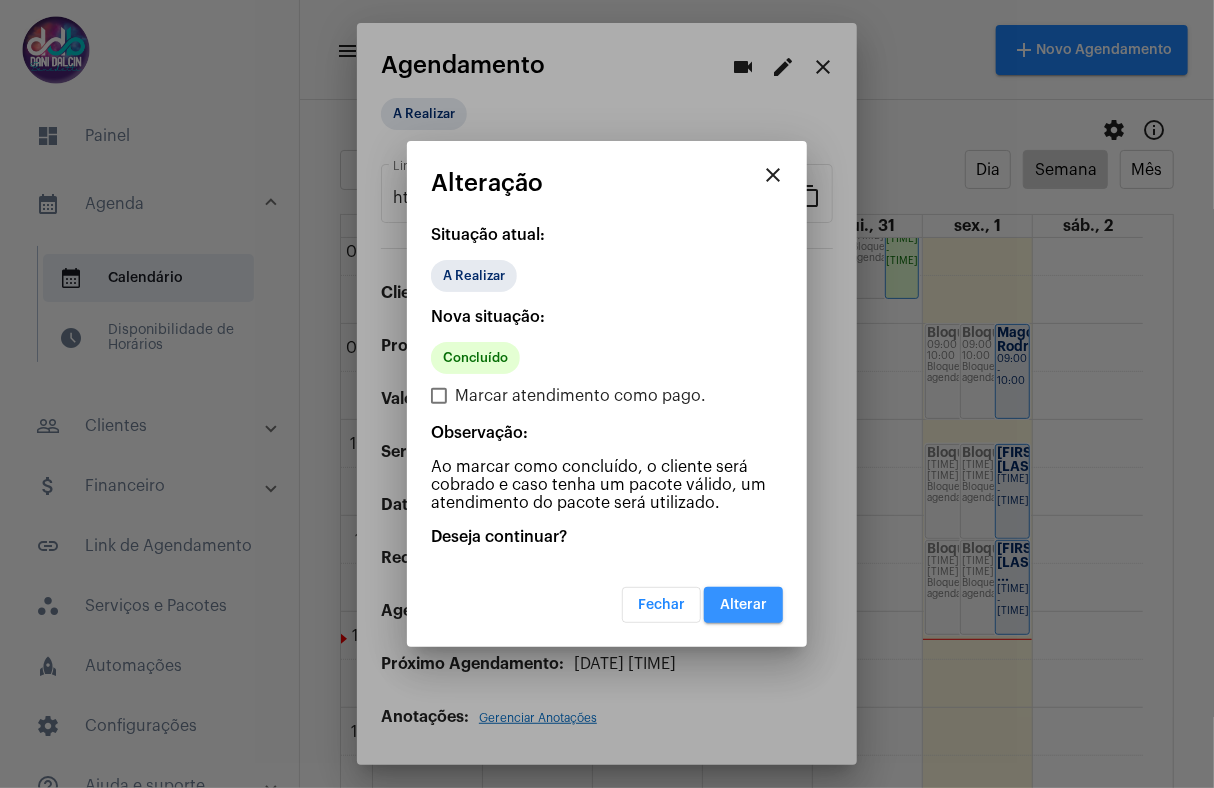 click on "Alterar" at bounding box center (743, 605) 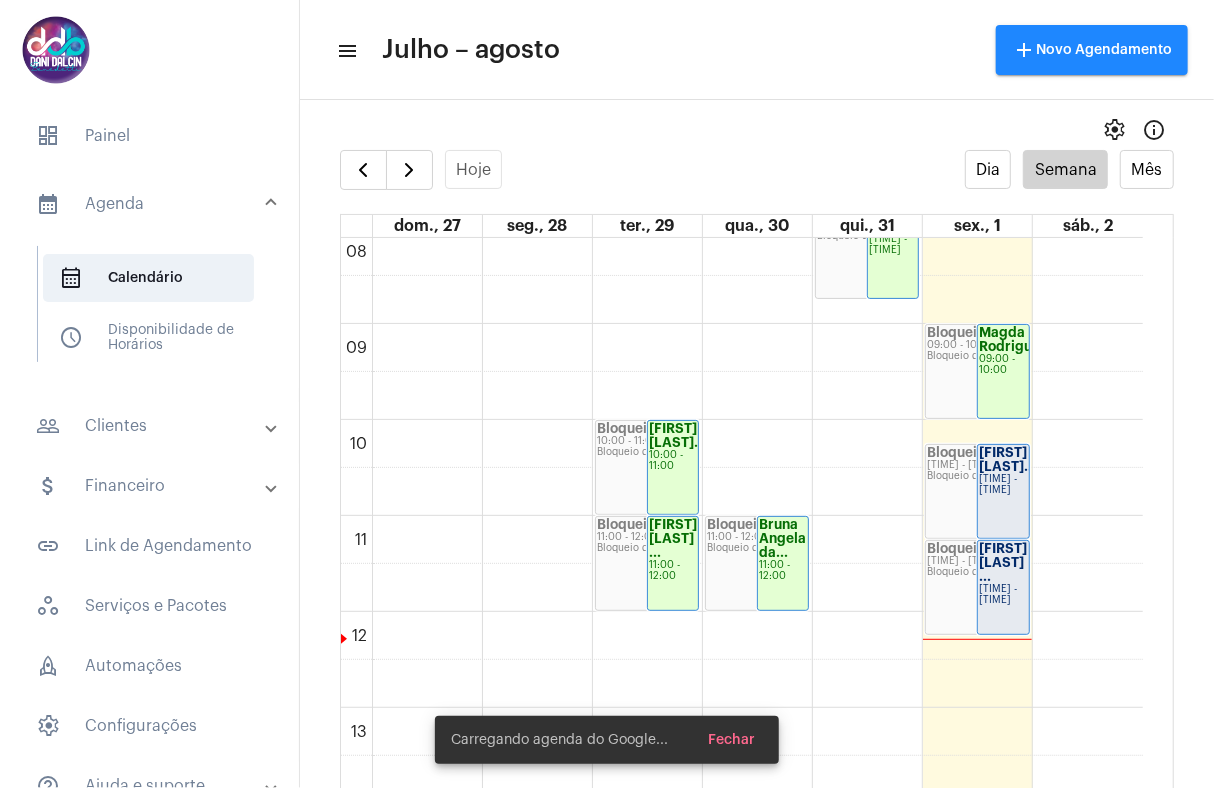 click on "[FIRST] [LAST]...
[TIME] - [TIME]" 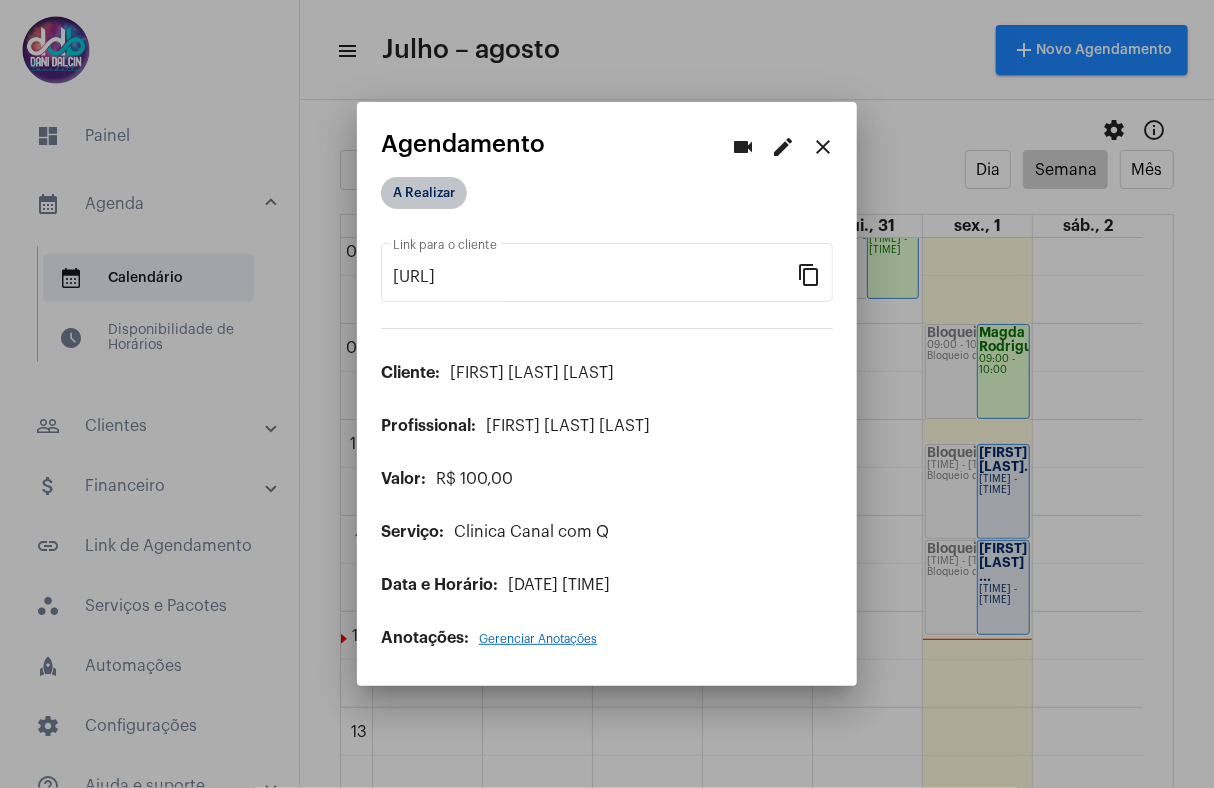 click on "A Realizar" at bounding box center [424, 193] 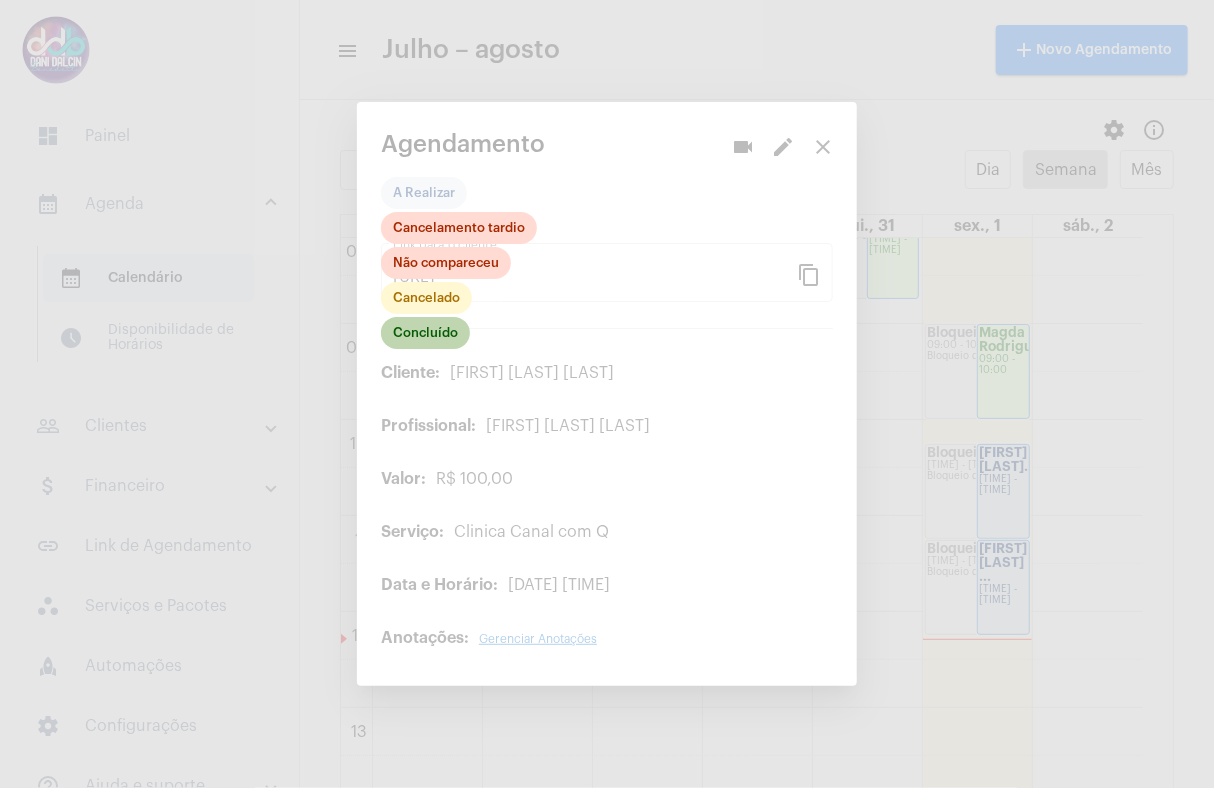 click on "Concluído" 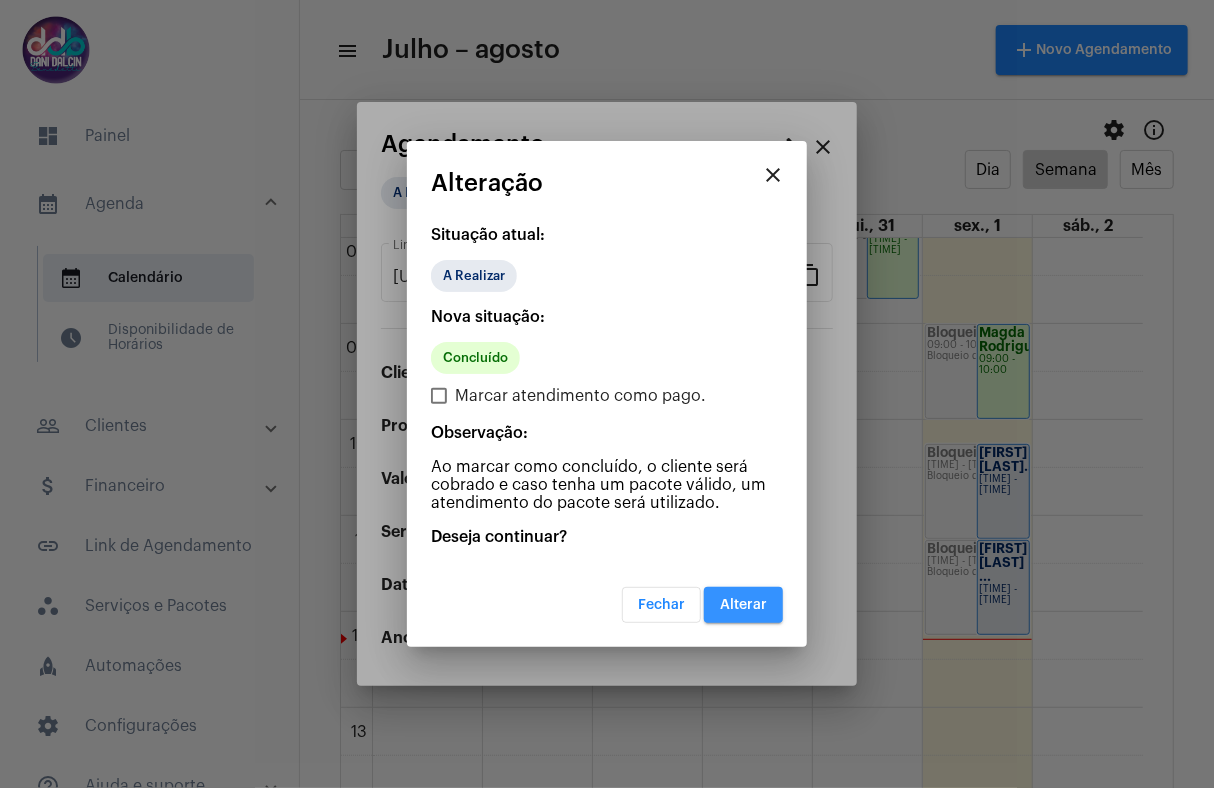 click on "Alterar" at bounding box center [743, 605] 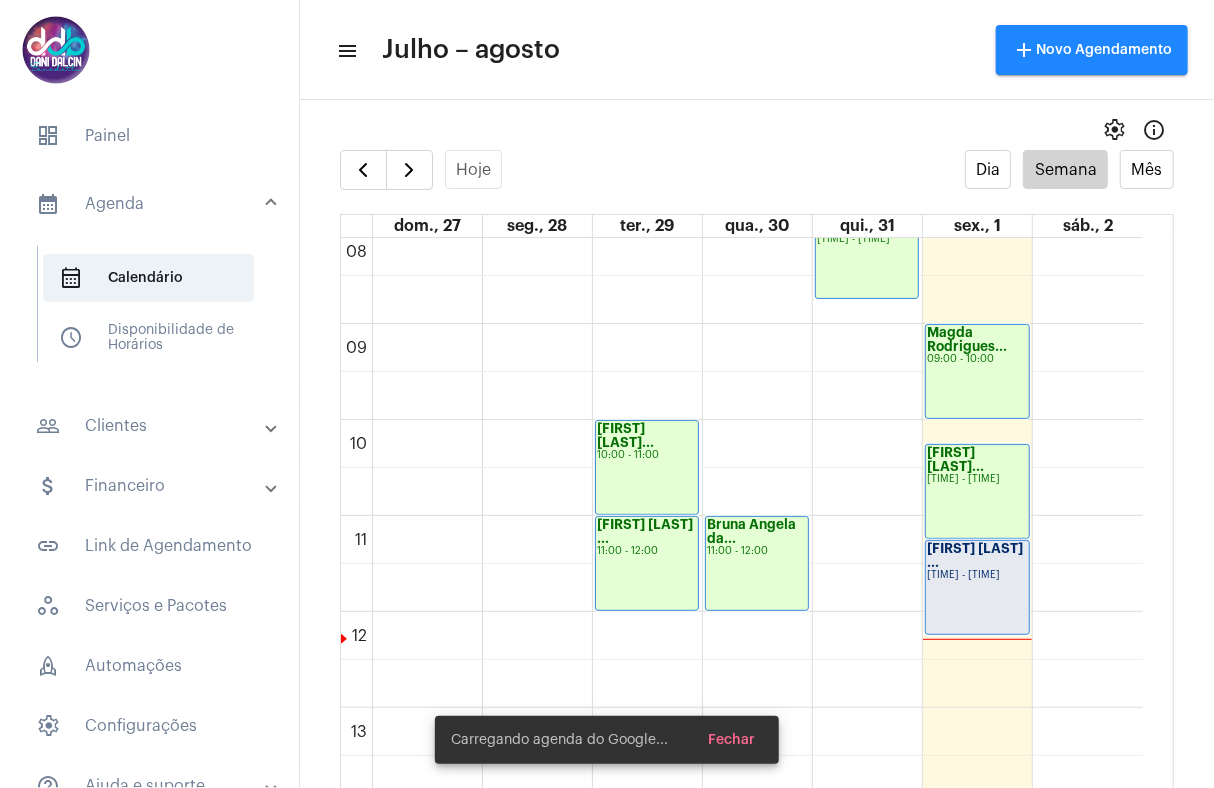 click on "[TIME] - [TIME]" 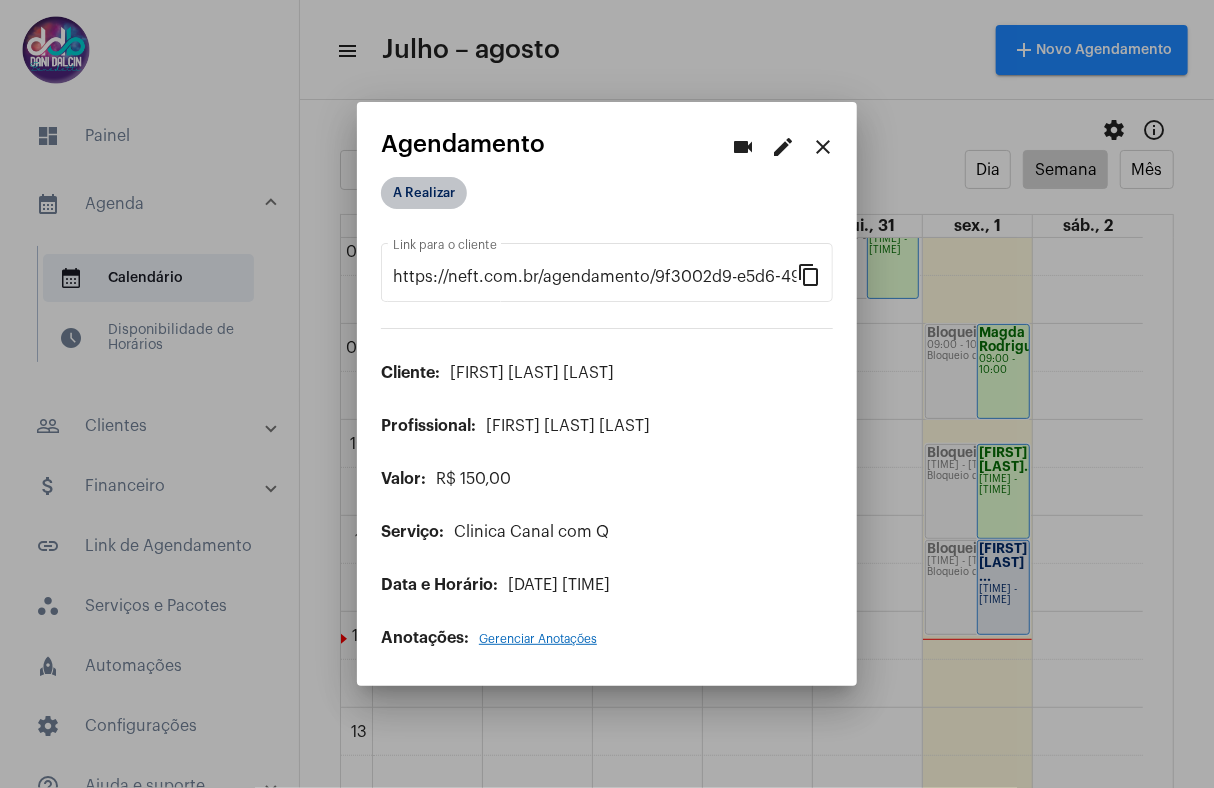 click on "A Realizar" at bounding box center (424, 193) 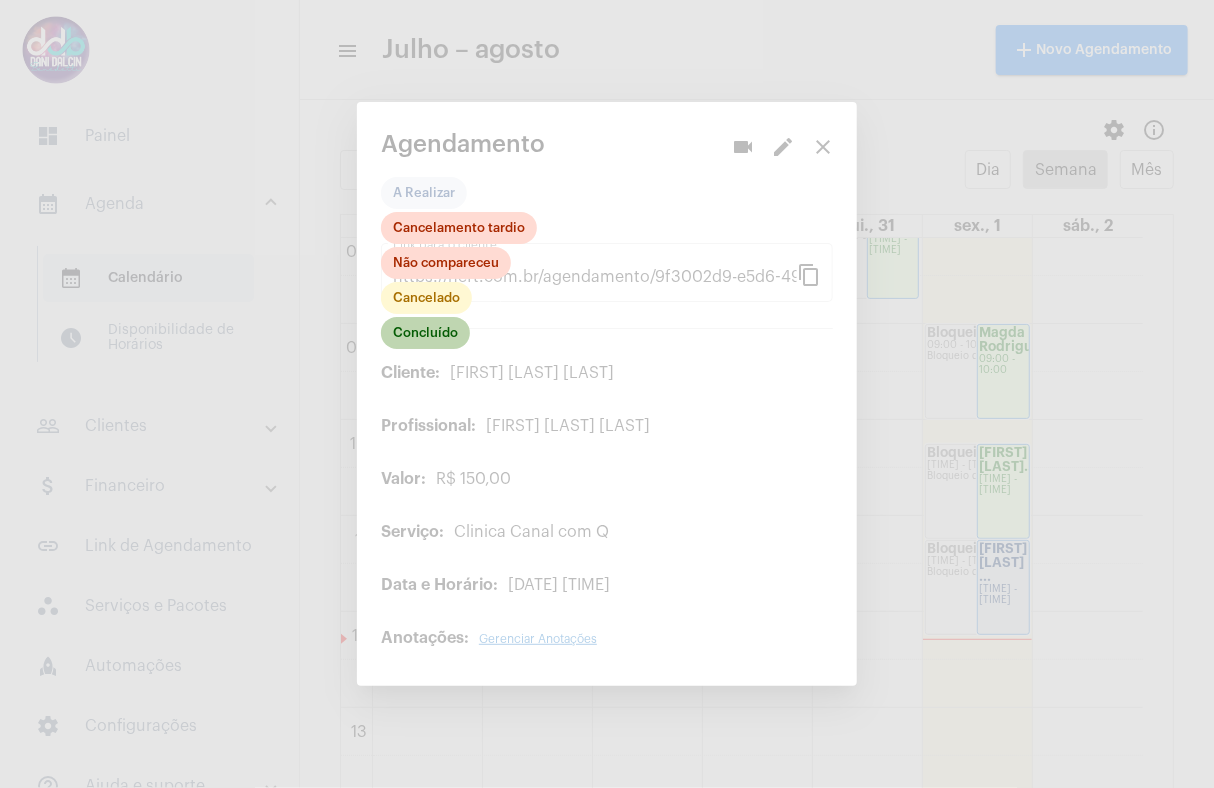 click on "Concluído" 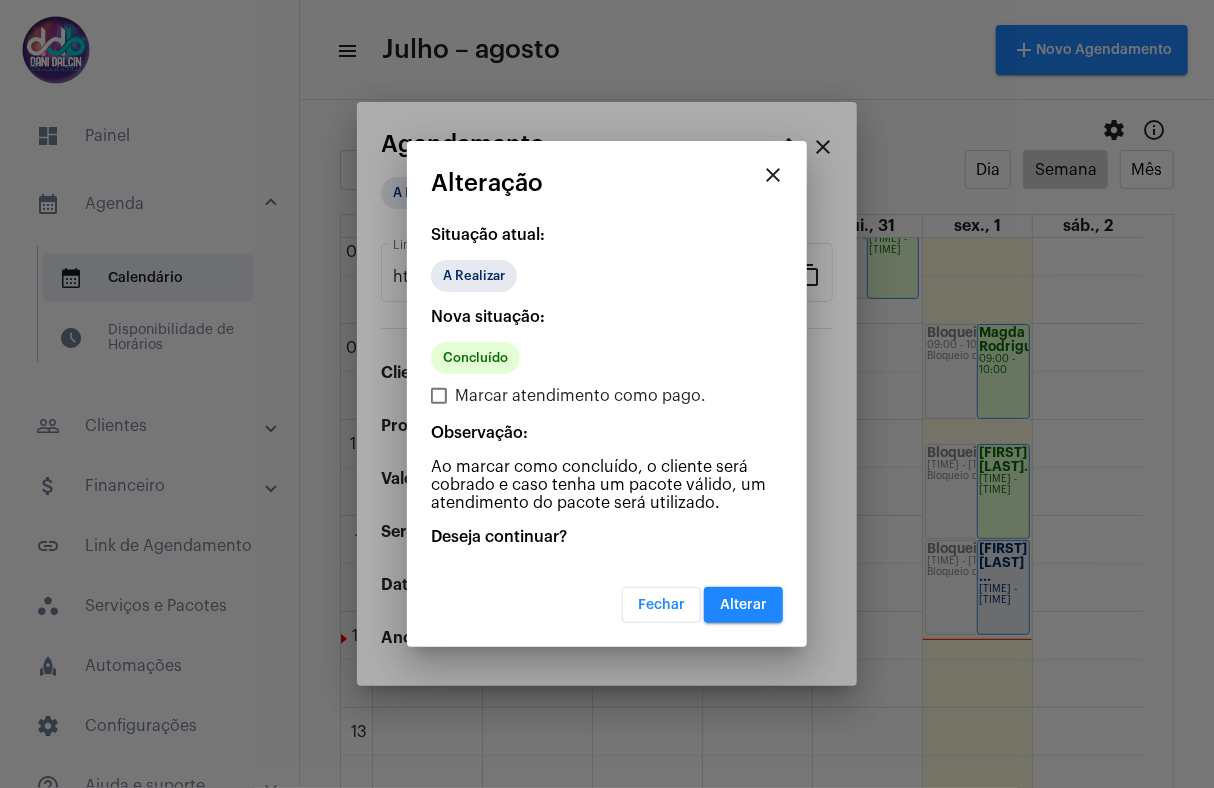 click on "Alterar" at bounding box center [743, 605] 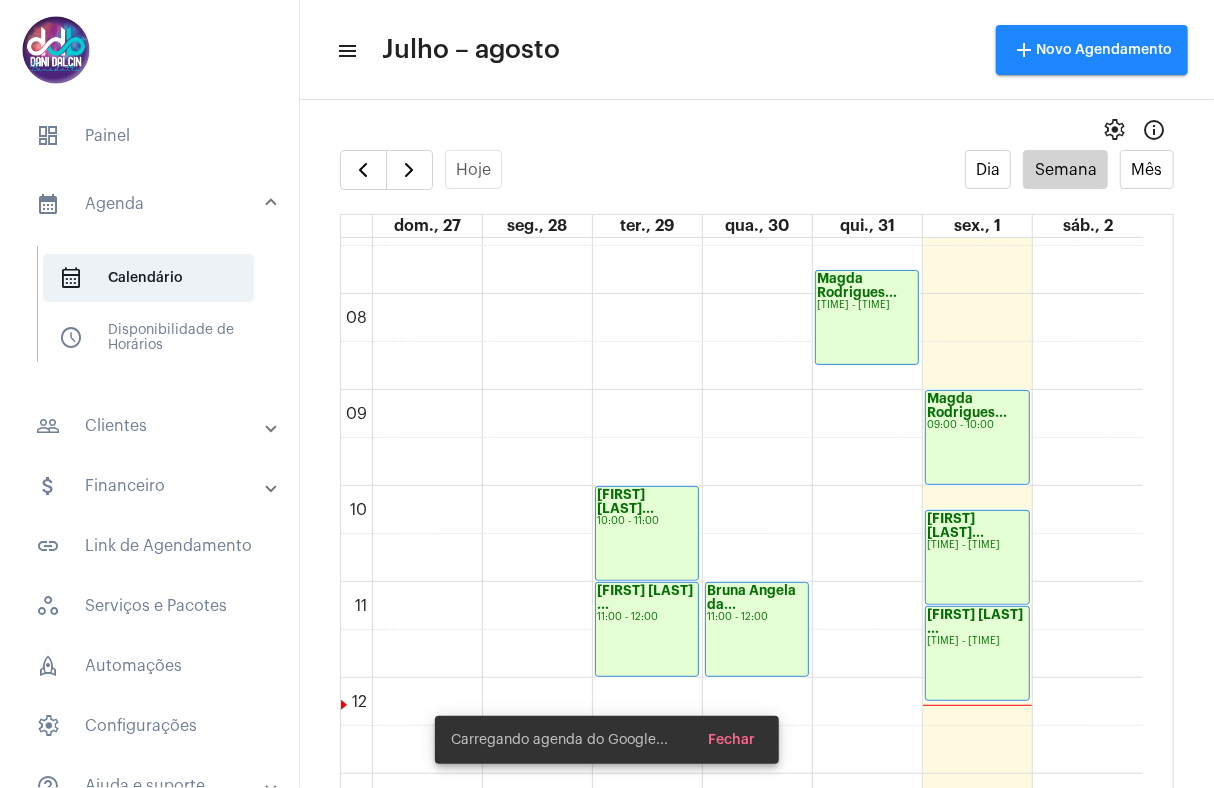 scroll, scrollTop: 678, scrollLeft: 0, axis: vertical 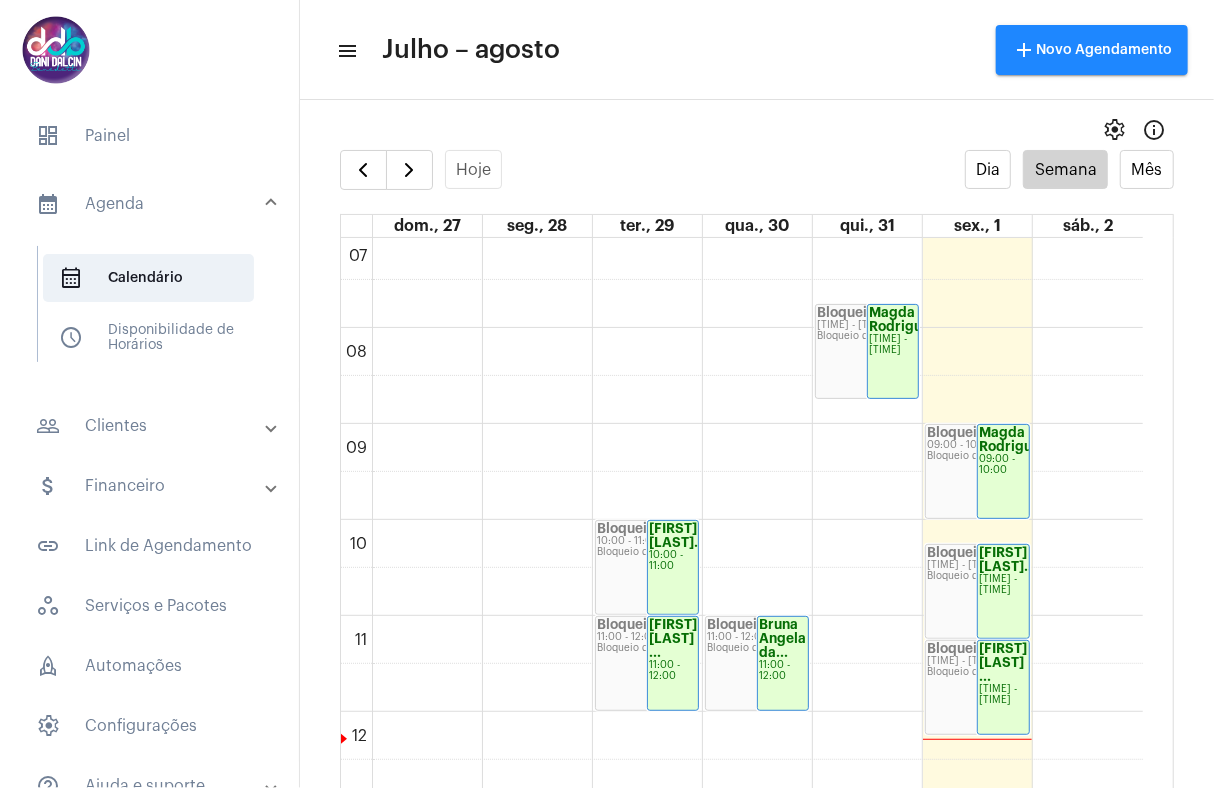 click on "[TIME] [TIME] [TIME] [TIME] [TIME] [TIME] [TIME] [TIME] [TIME] [TIME] [TIME] [TIME] [TIME] [TIME] [TIME] [TIME] [TIME] [TIME] [TIME] [TIME] [TIME] [TIME] [TIME] [TIME]
Bloqueio
[TIME] - [TIME]
Bloqueio de agenda
[FIRST] [LAST] ...
[TIME] - [TIME]
[FIRST] [LAST] ...
[TIME] - [TIME]
Bloqueio
[TIME] - [TIME]
Bloqueio de agenda
Papo Cabeça
[TIME] - [TIME]
Agenda do Google
Bloqueio
[TIME] - [TIME]
Bloqueio de agenda
[FIRST] [LAST] ...
[TIME] - [TIME]
Bloqueio
[TIME] - [TIME]
Bloqueio de agenda
[FIRST] [LAST] ...
[TIME] - [TIME]
Bloqueio" 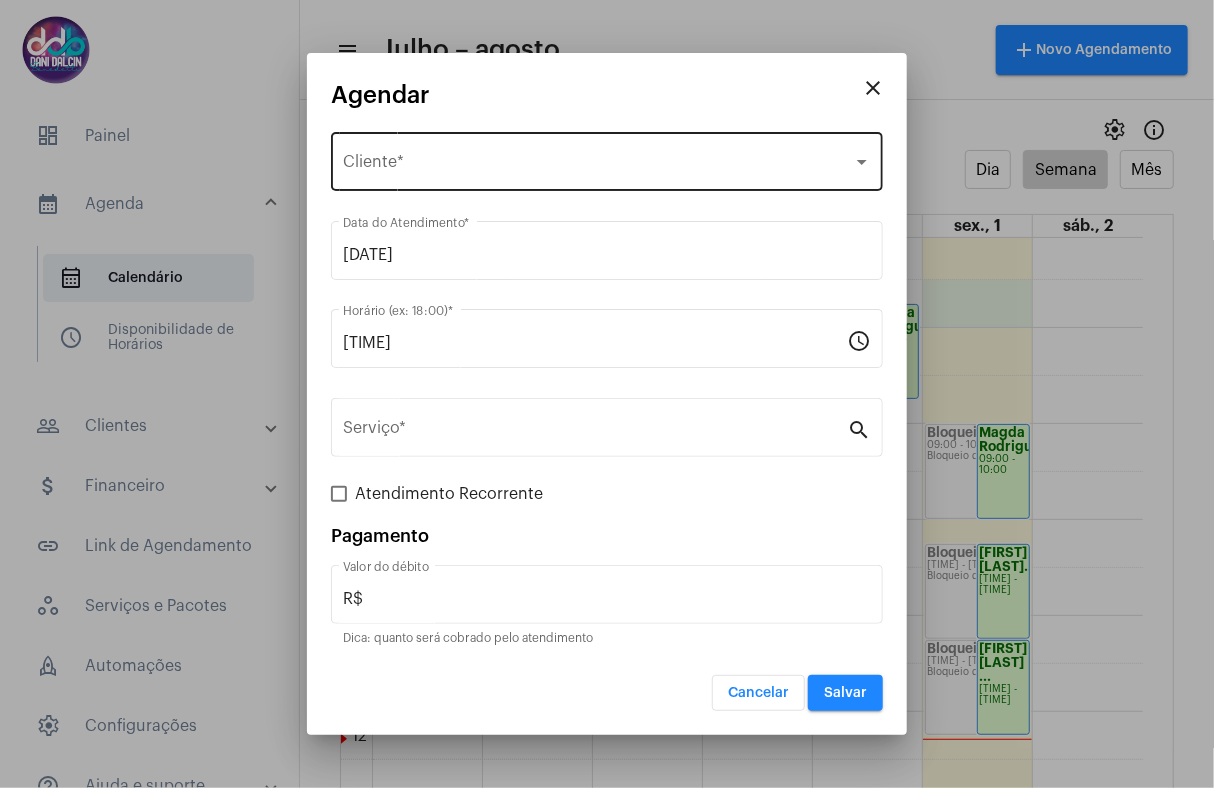 click on "Selecione o Cliente Cliente  *" at bounding box center (607, 159) 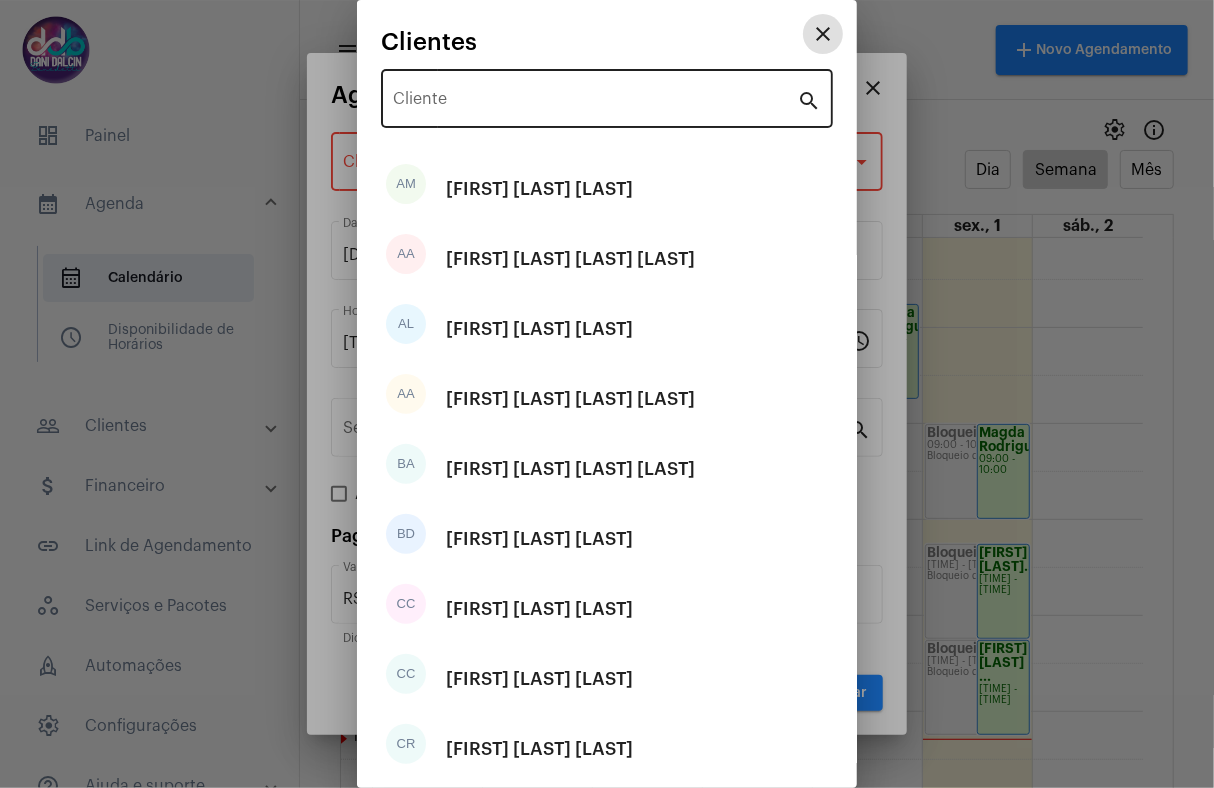 click on "Cliente" at bounding box center (595, 103) 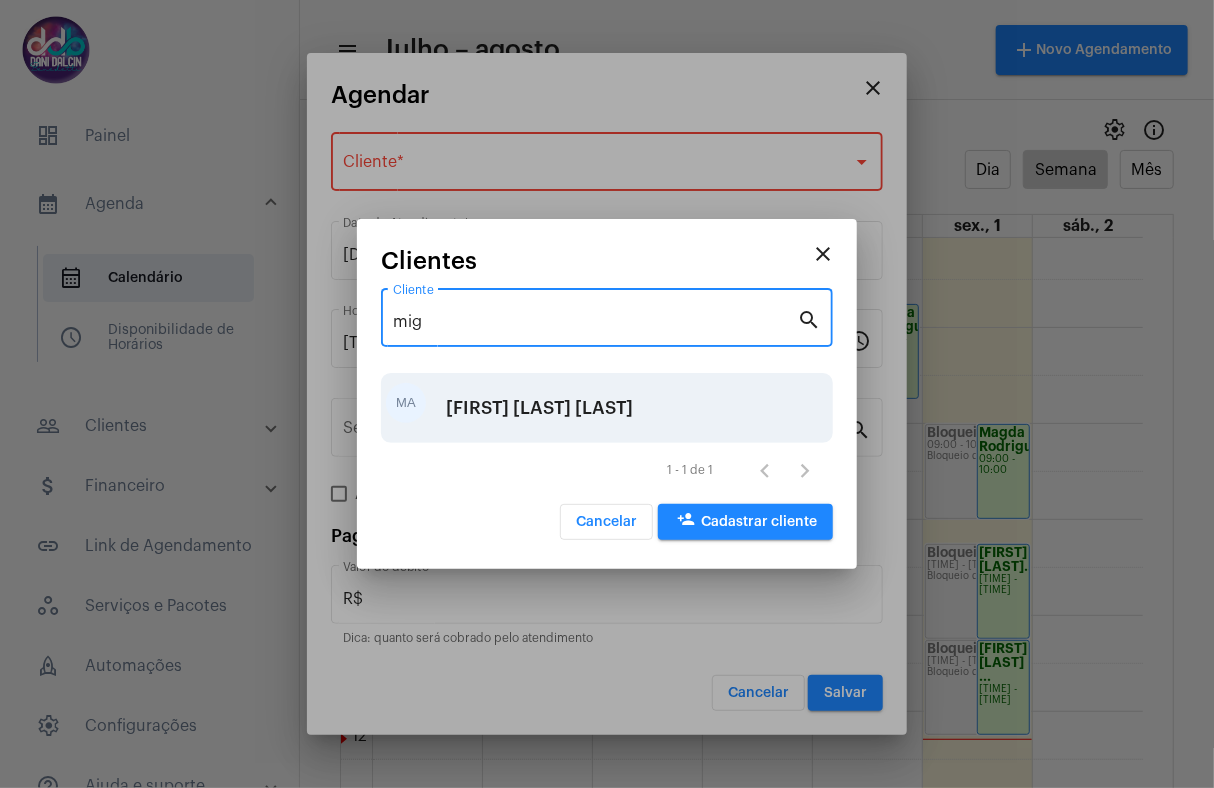 type on "mig" 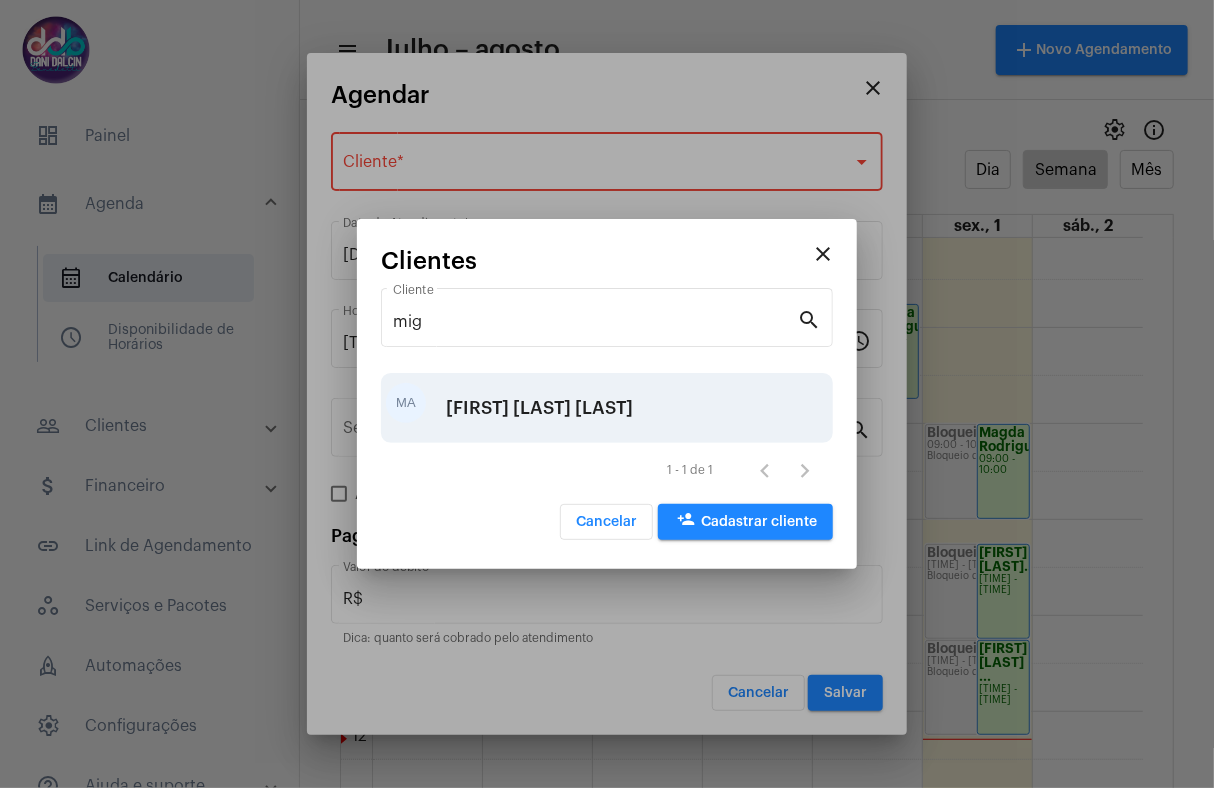 click on "[FIRST] [LAST] [LAST]" at bounding box center [539, 408] 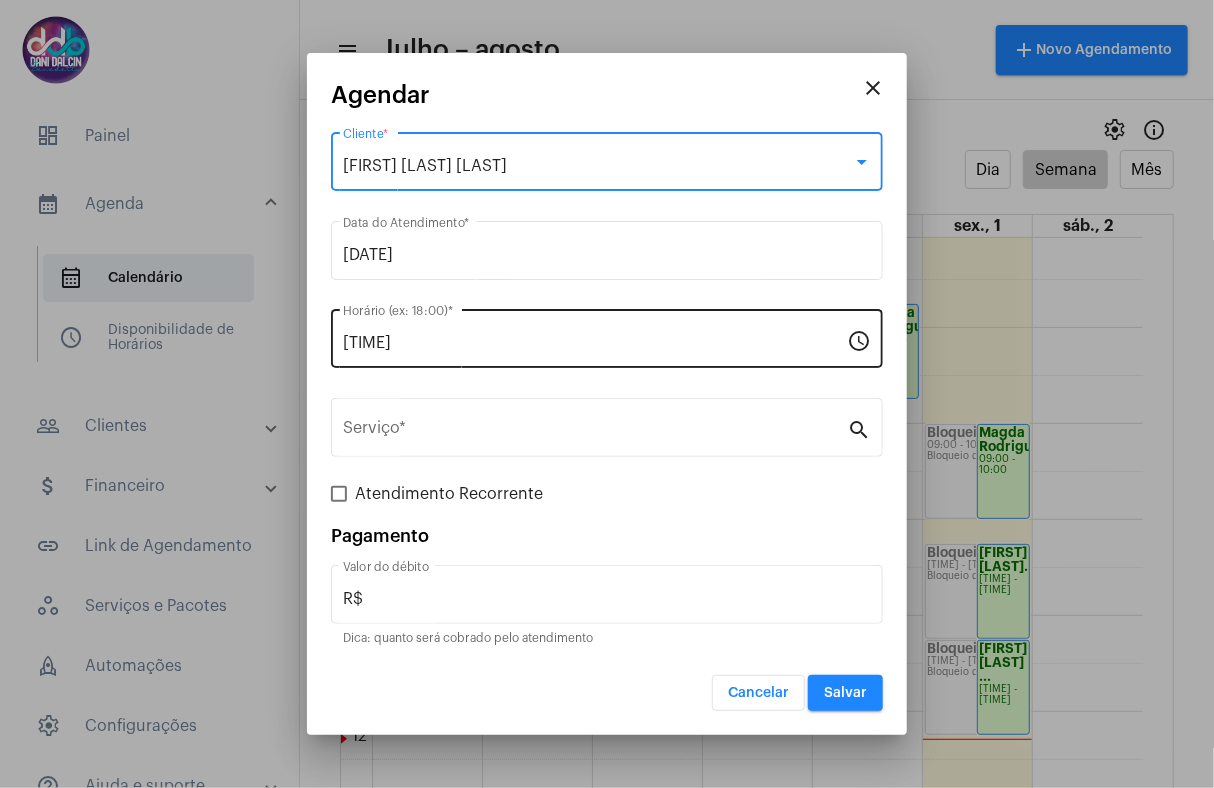 click on "[TIME]" at bounding box center (595, 343) 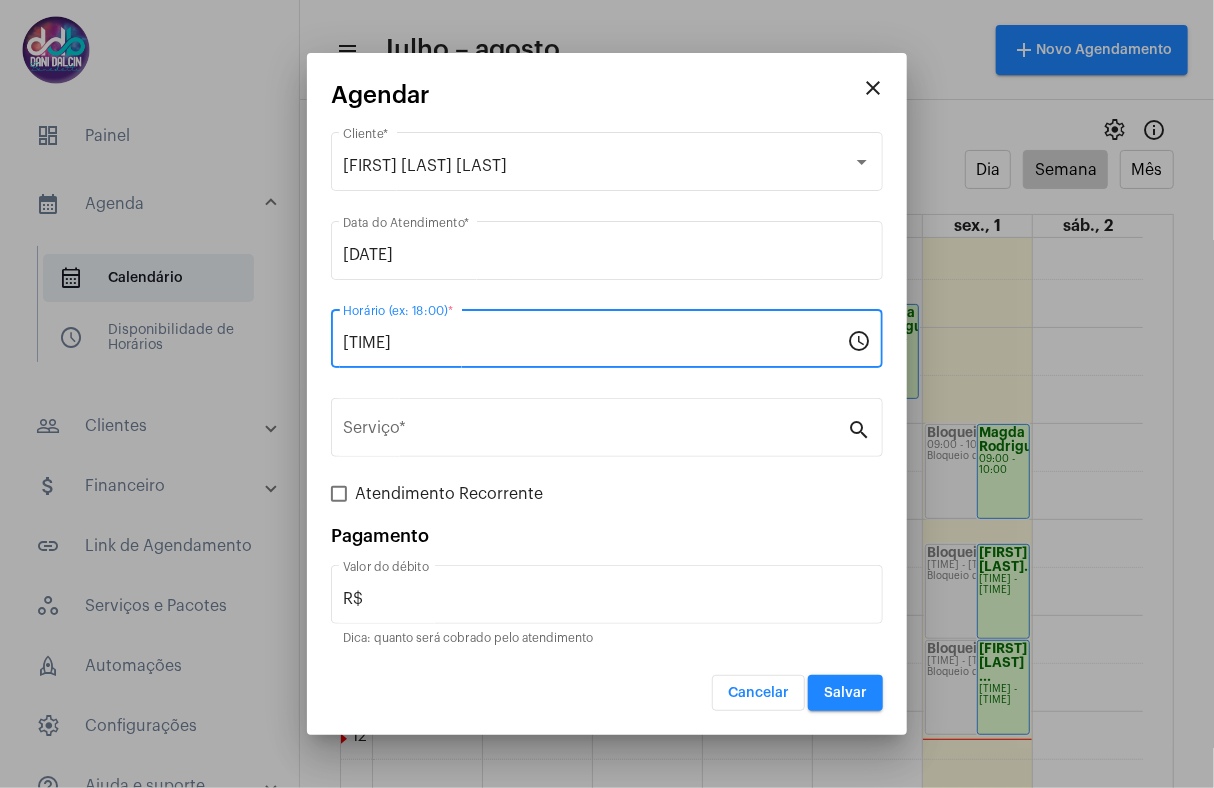 click on "[TIME]" at bounding box center (595, 343) 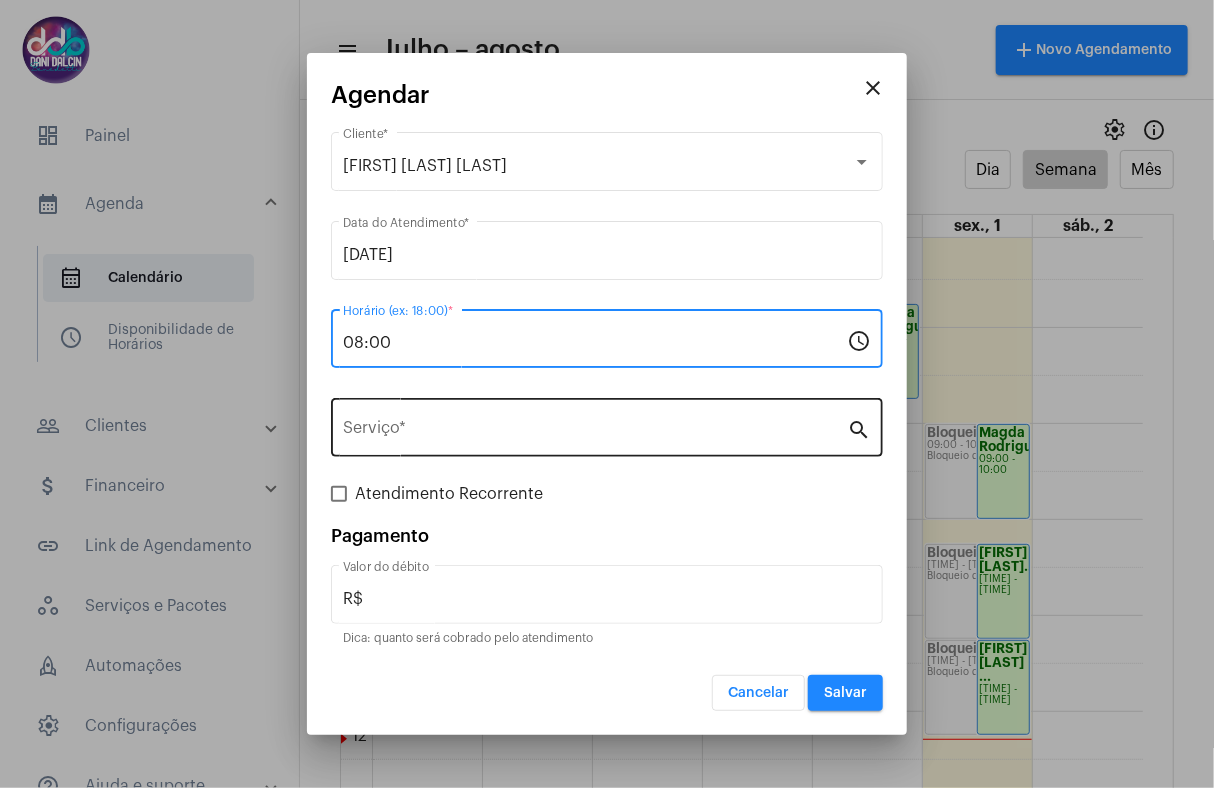 type on "08:00" 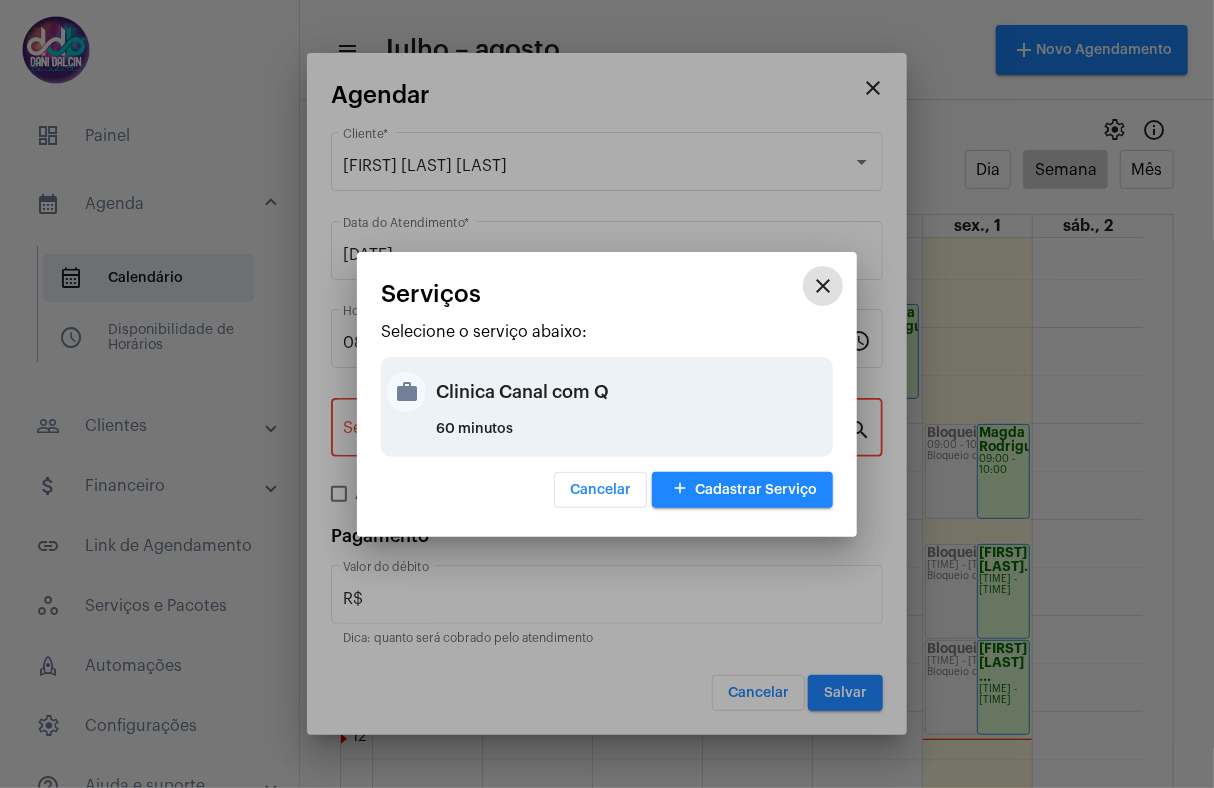 click on "Clinica Canal com Q" at bounding box center [632, 392] 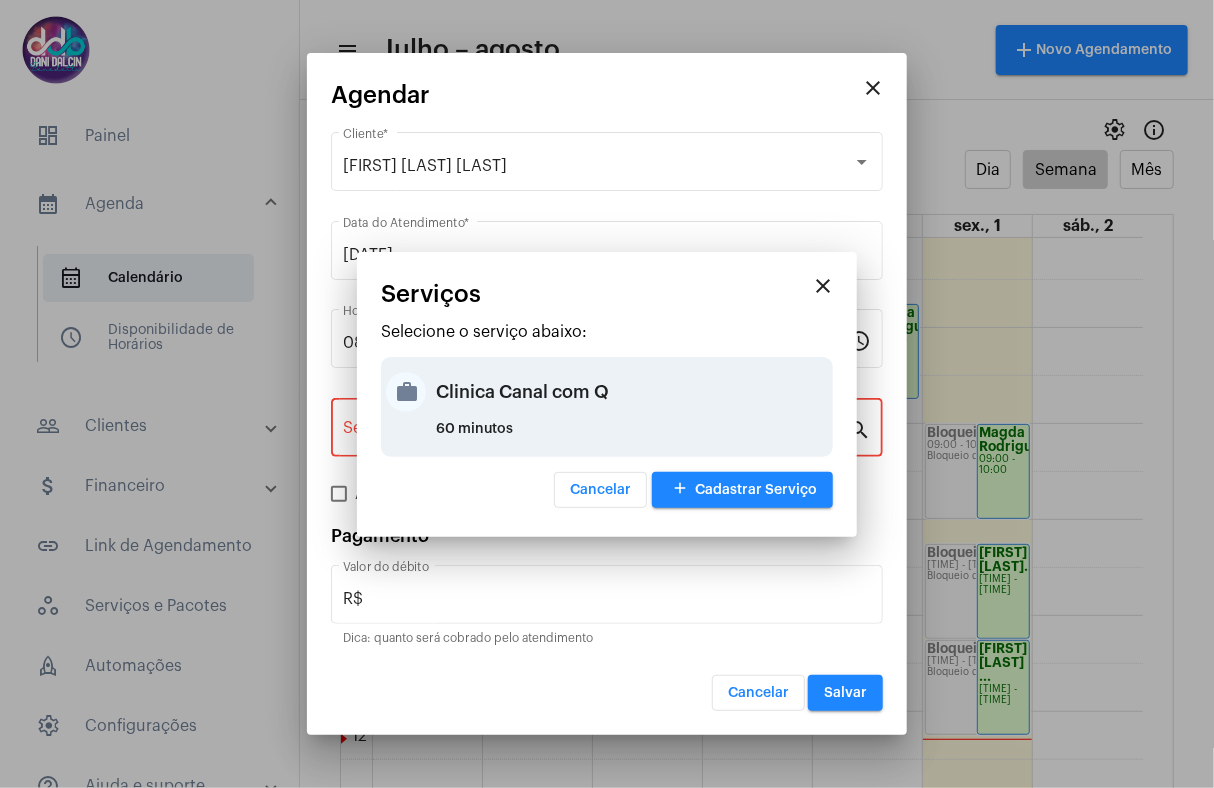type on "Clinica Canal com Q" 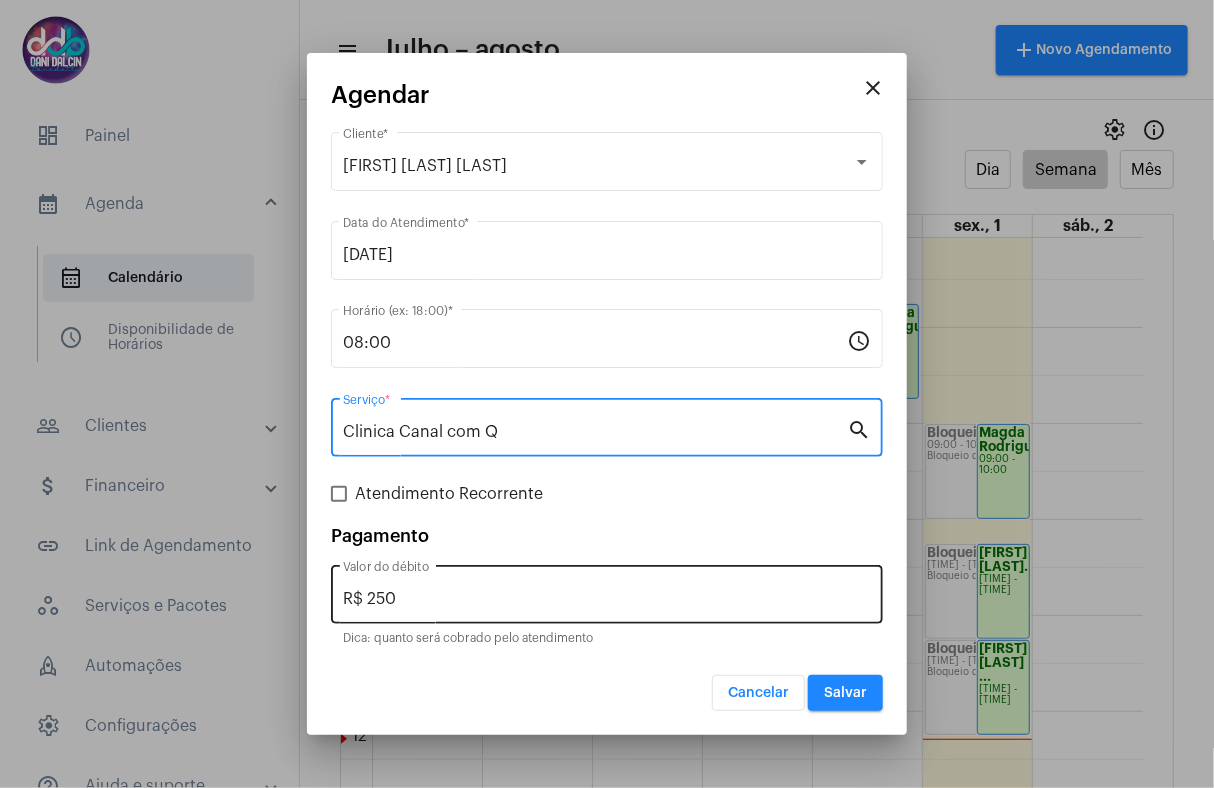 click on "R$ 250 Valor do débito" at bounding box center [607, 592] 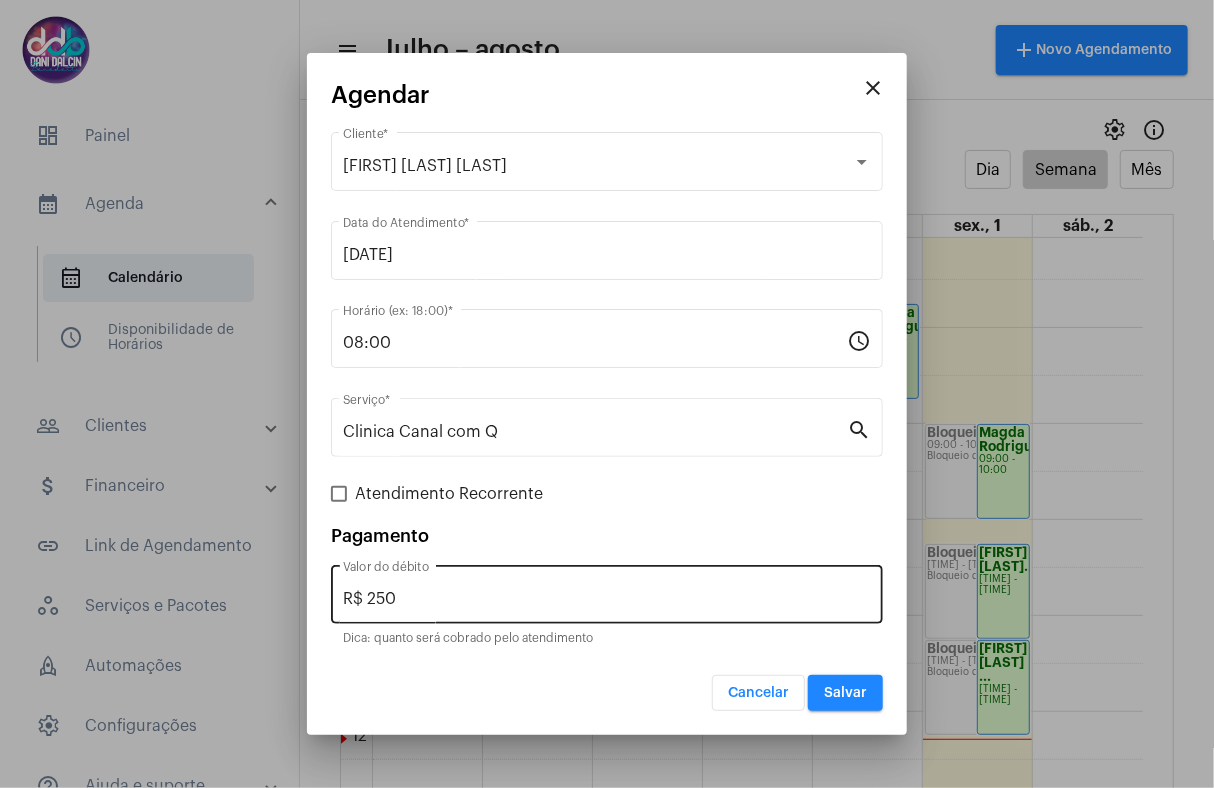 click on "R$ 250 Valor do débito" at bounding box center [607, 592] 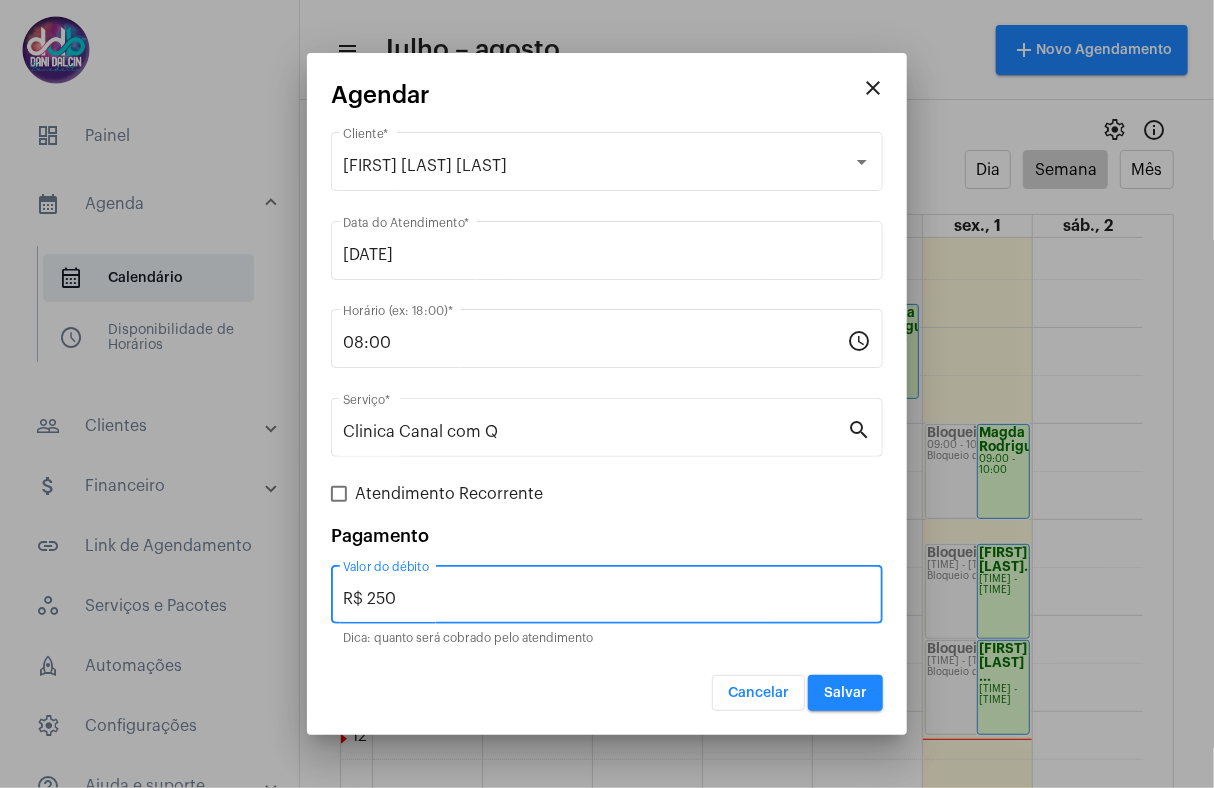 click on "R$ 250" at bounding box center (607, 599) 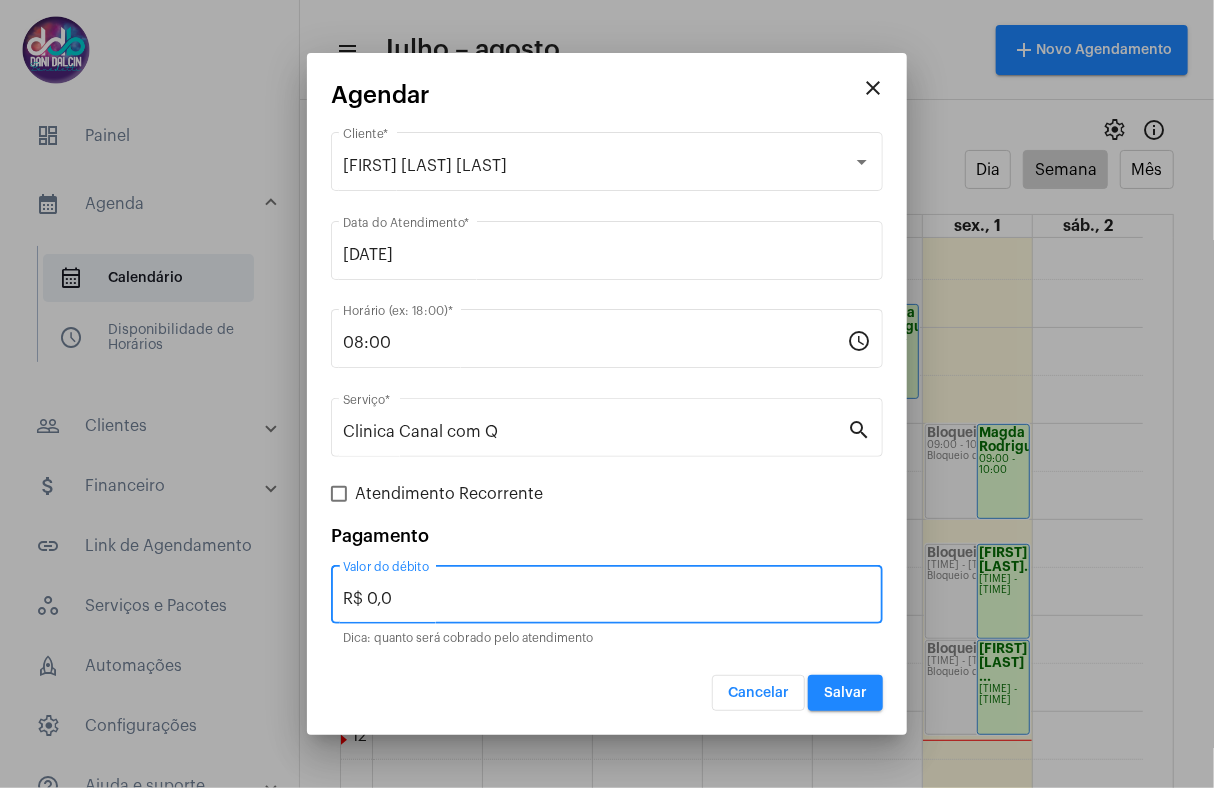 type on "R$ 0,0" 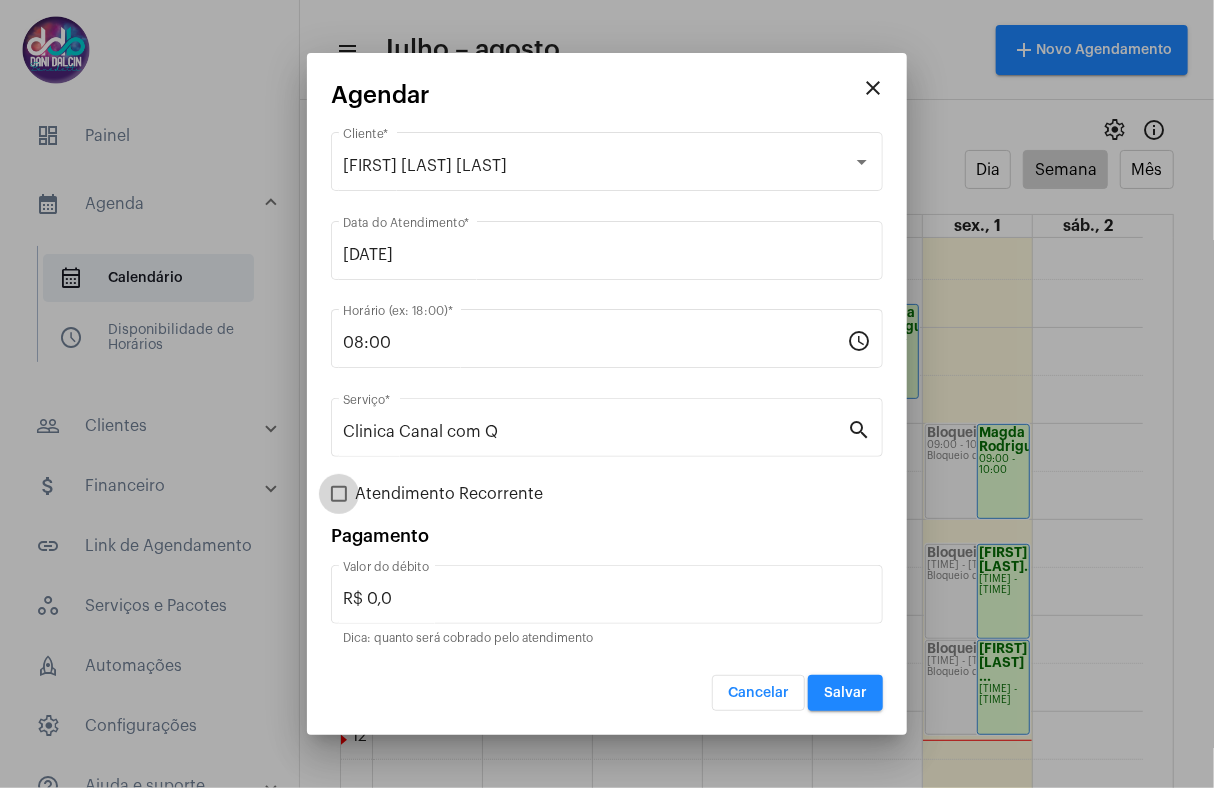 click at bounding box center [339, 494] 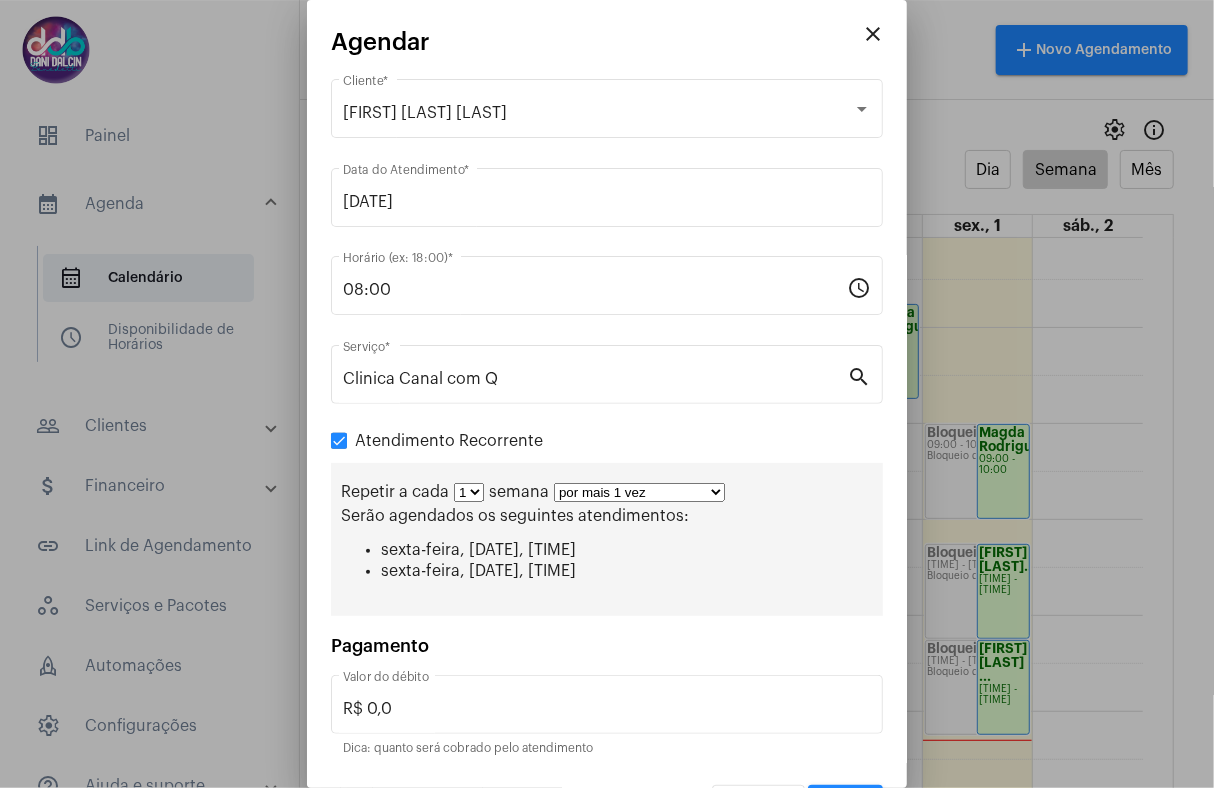 click on "por mais 1 vez por mais 2 vezes por mais 3 vezes por mais 4 vezes por mais 5 vezes por mais 6 vezes por mais 7 vezes por mais 8 vezes por mais 9 vezes por mais 10 vezes por tempo indeterminado" at bounding box center [639, 492] 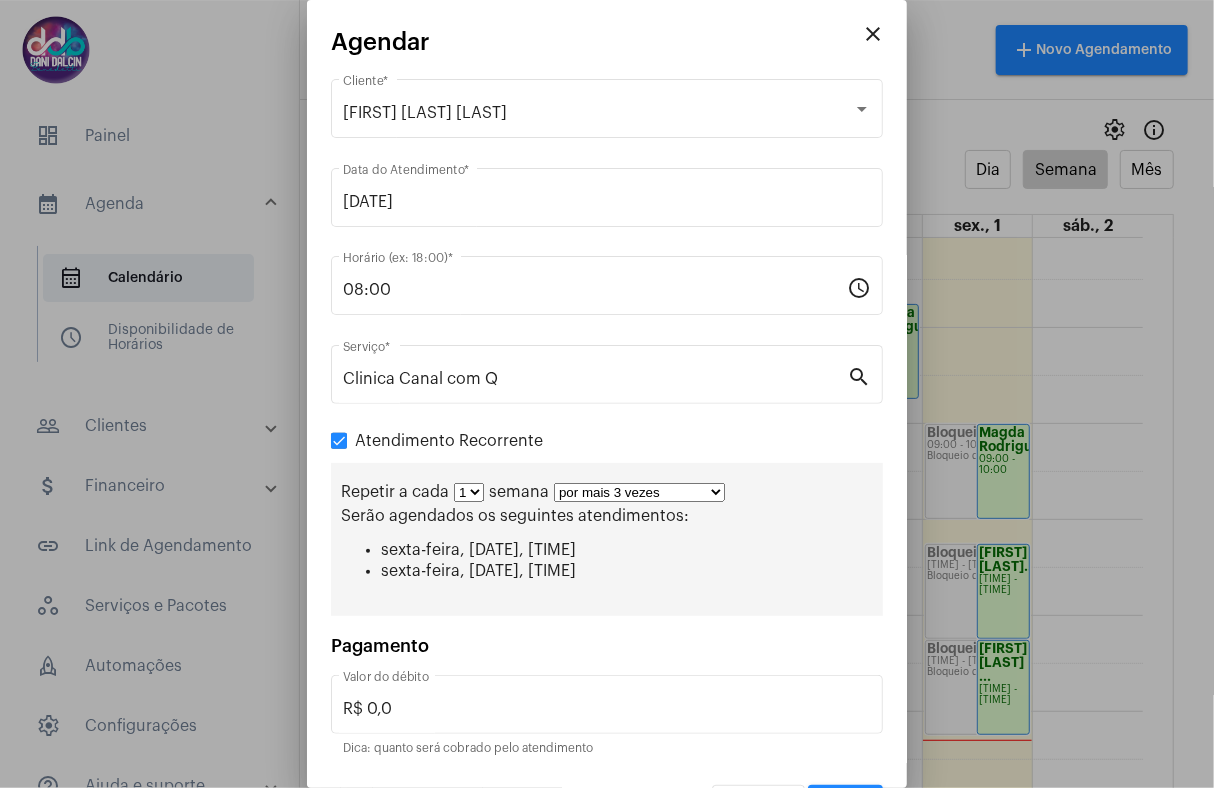 click on "por mais 1 vez por mais 2 vezes por mais 3 vezes por mais 4 vezes por mais 5 vezes por mais 6 vezes por mais 7 vezes por mais 8 vezes por mais 9 vezes por mais 10 vezes por tempo indeterminado" at bounding box center (639, 492) 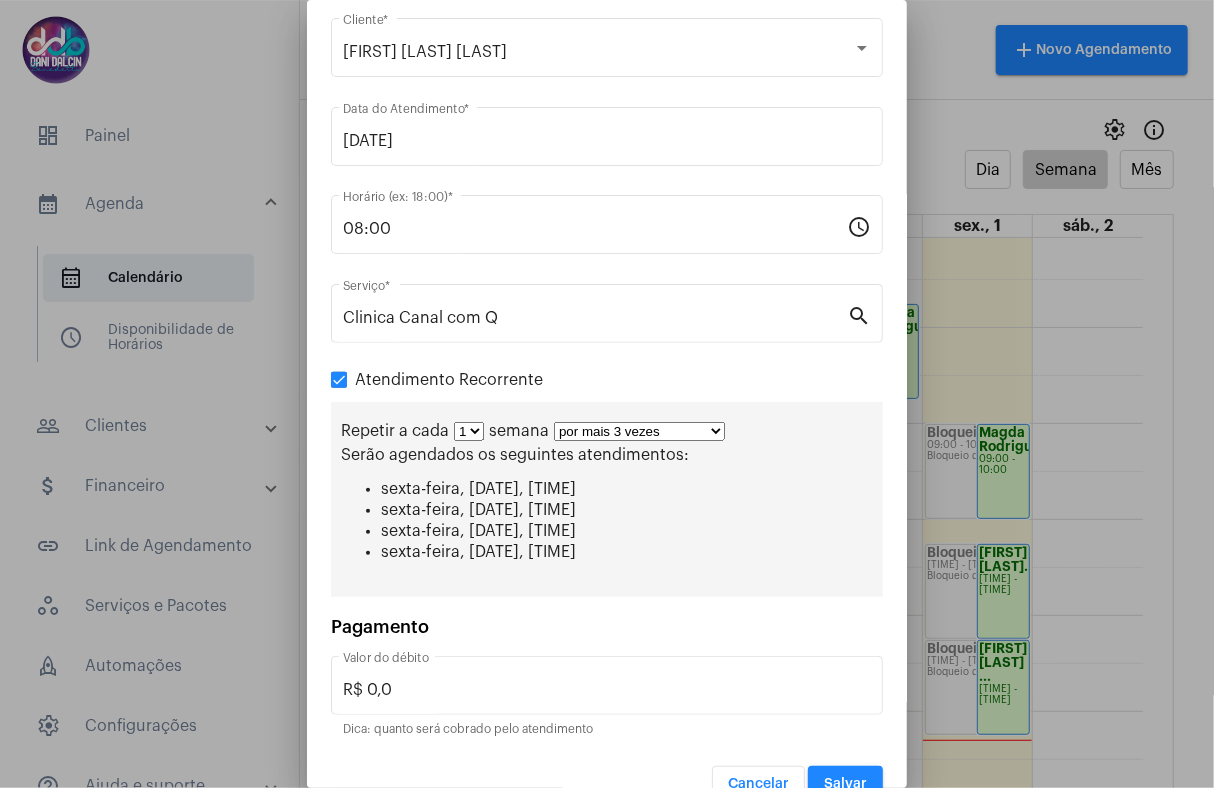 scroll, scrollTop: 95, scrollLeft: 0, axis: vertical 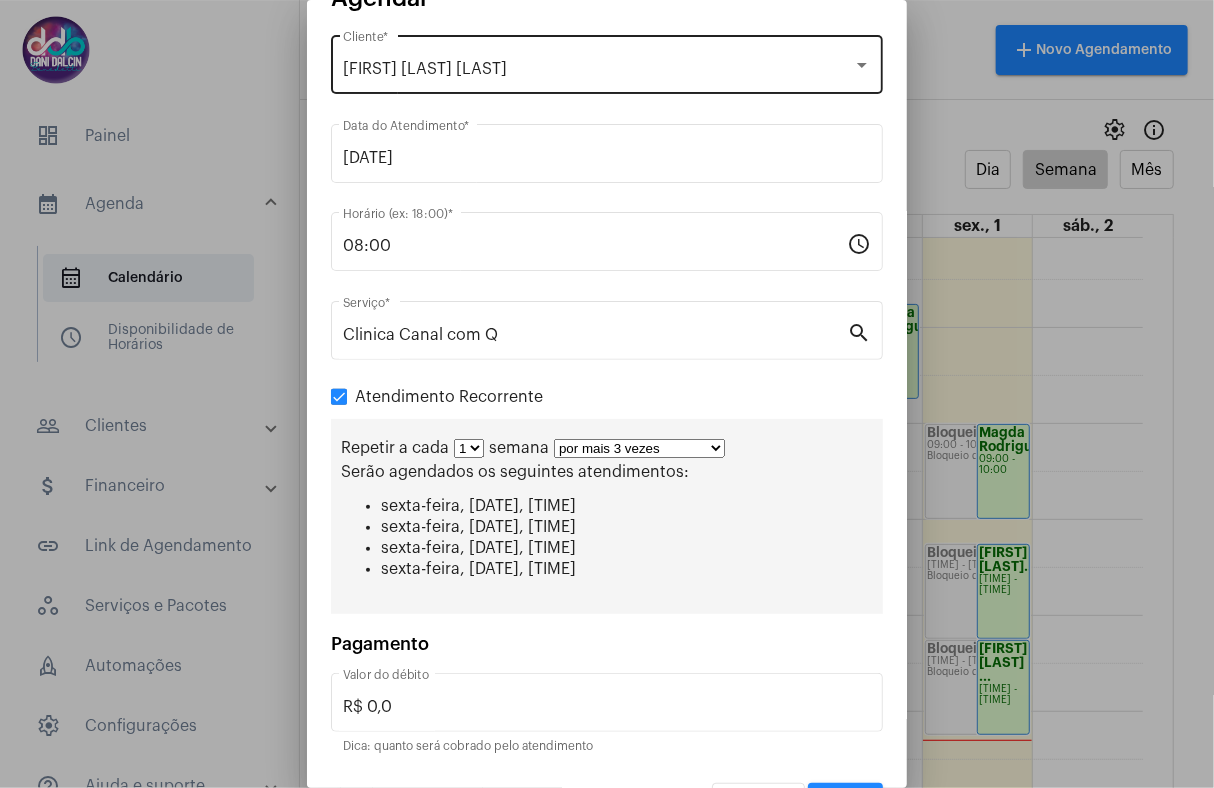 drag, startPoint x: 608, startPoint y: 27, endPoint x: 497, endPoint y: 10, distance: 112.29426 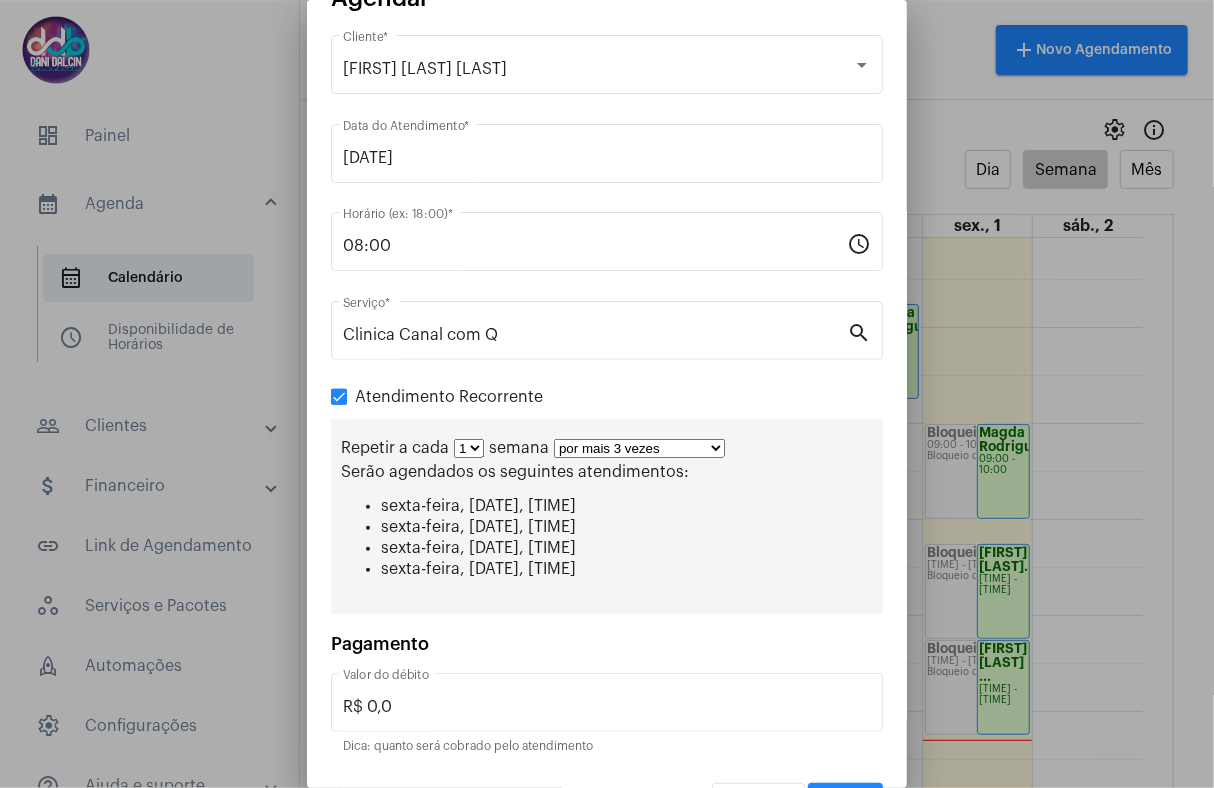 scroll, scrollTop: 38, scrollLeft: 0, axis: vertical 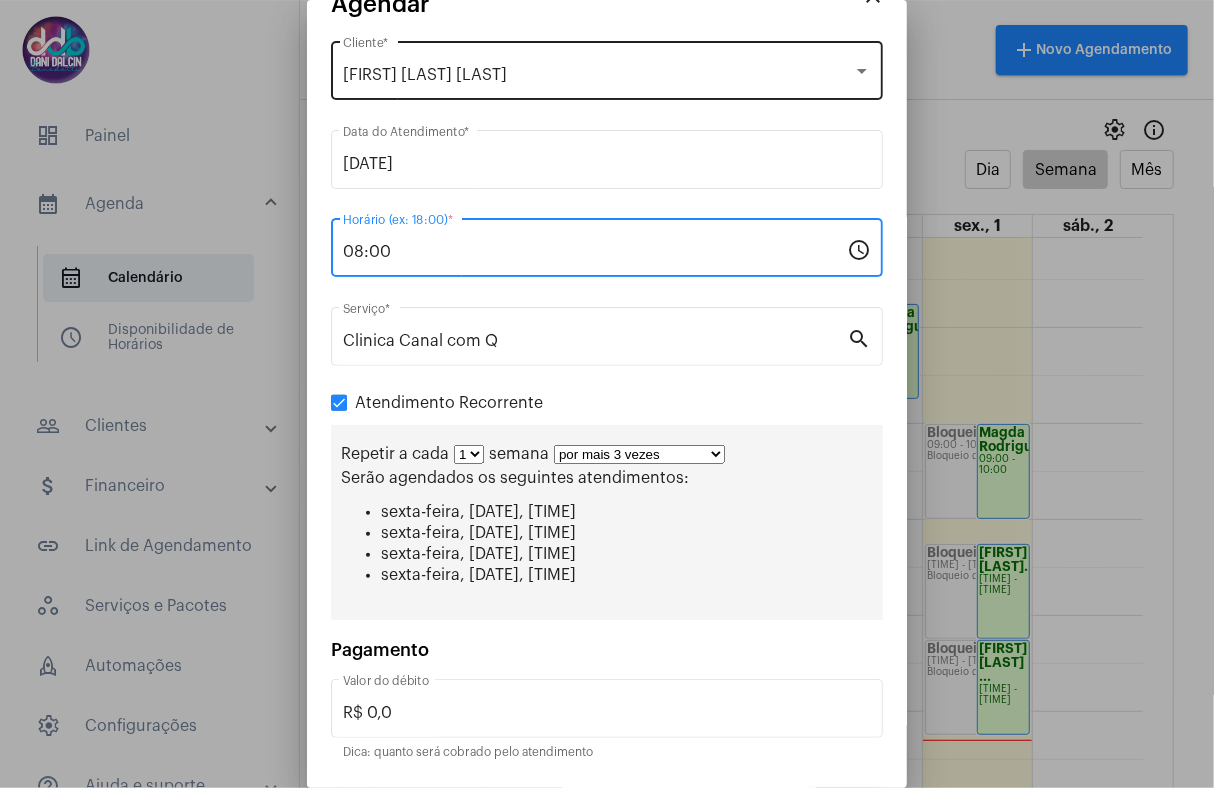 drag, startPoint x: 728, startPoint y: 193, endPoint x: 752, endPoint y: 53, distance: 142.04225 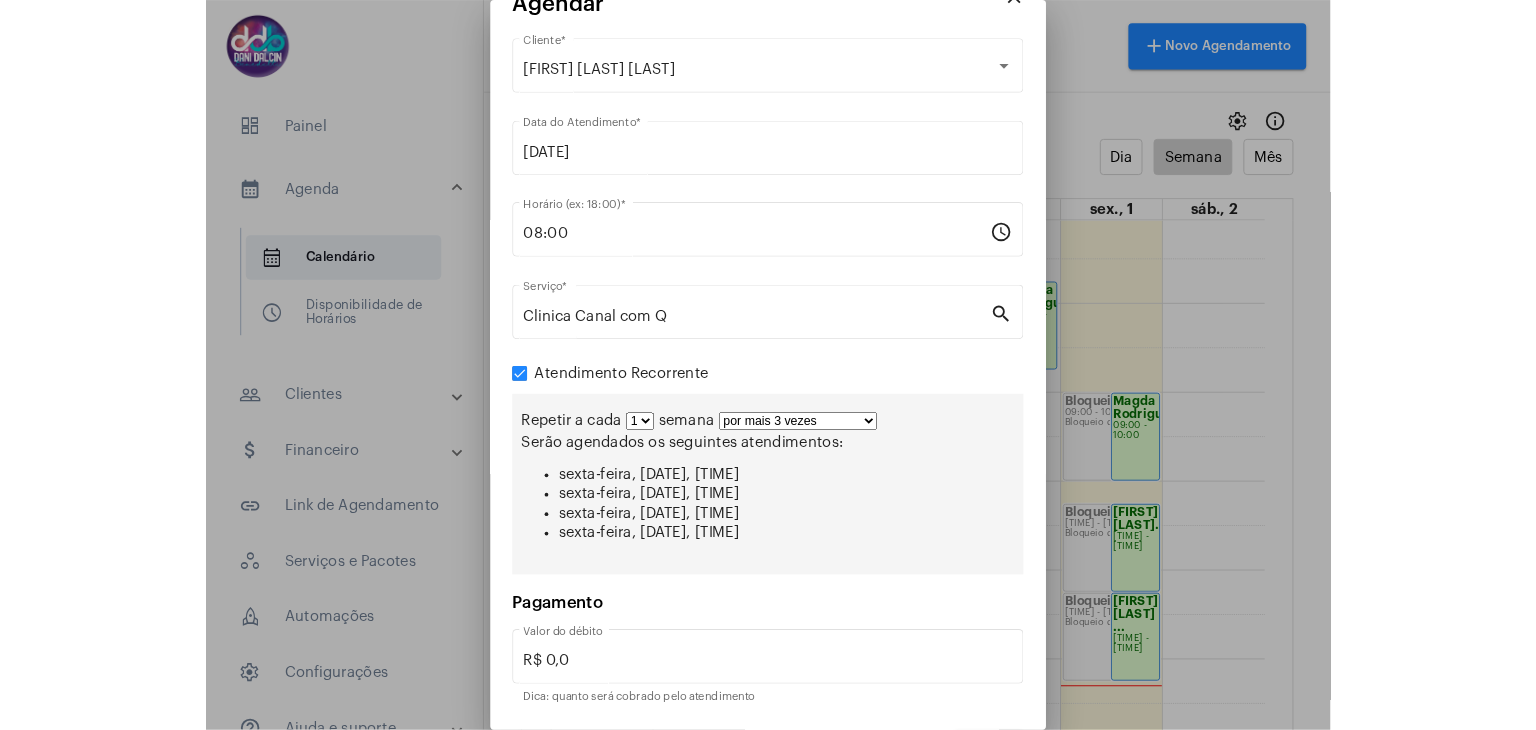 scroll, scrollTop: 0, scrollLeft: 0, axis: both 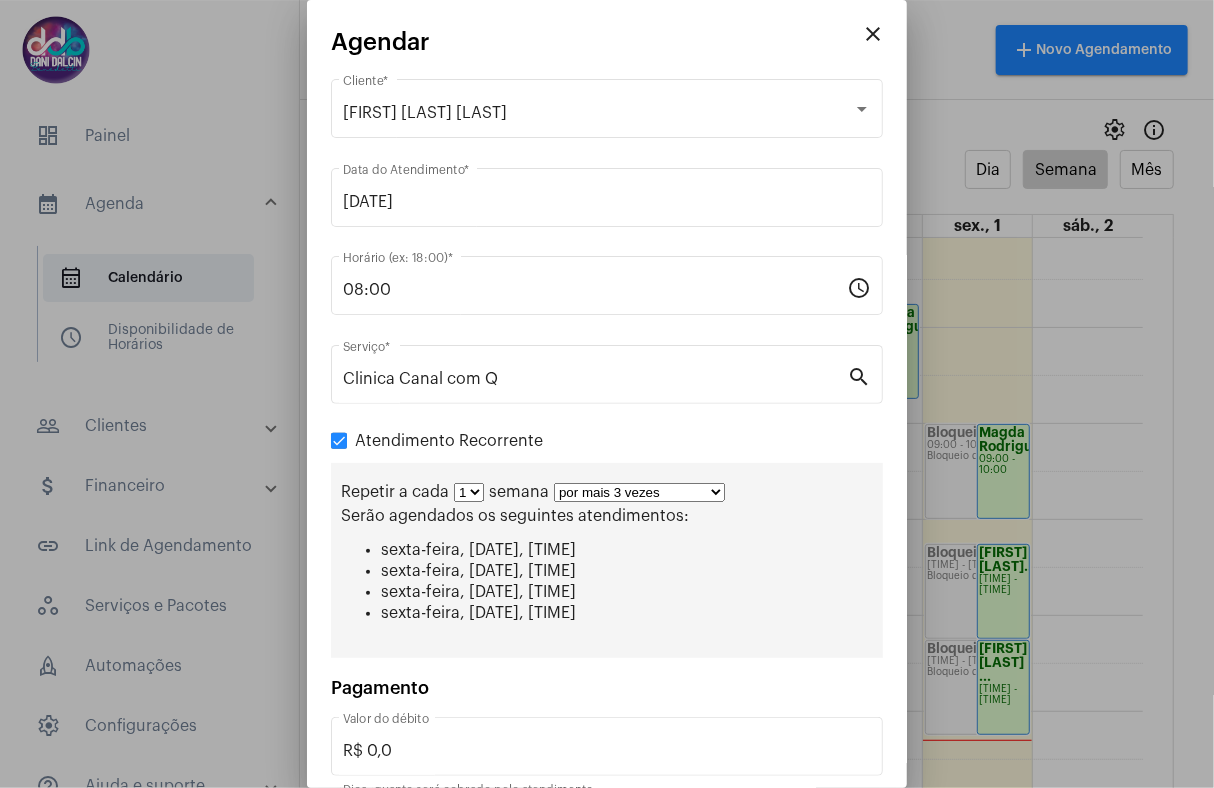 drag, startPoint x: 877, startPoint y: 28, endPoint x: 828, endPoint y: -6, distance: 59.64059 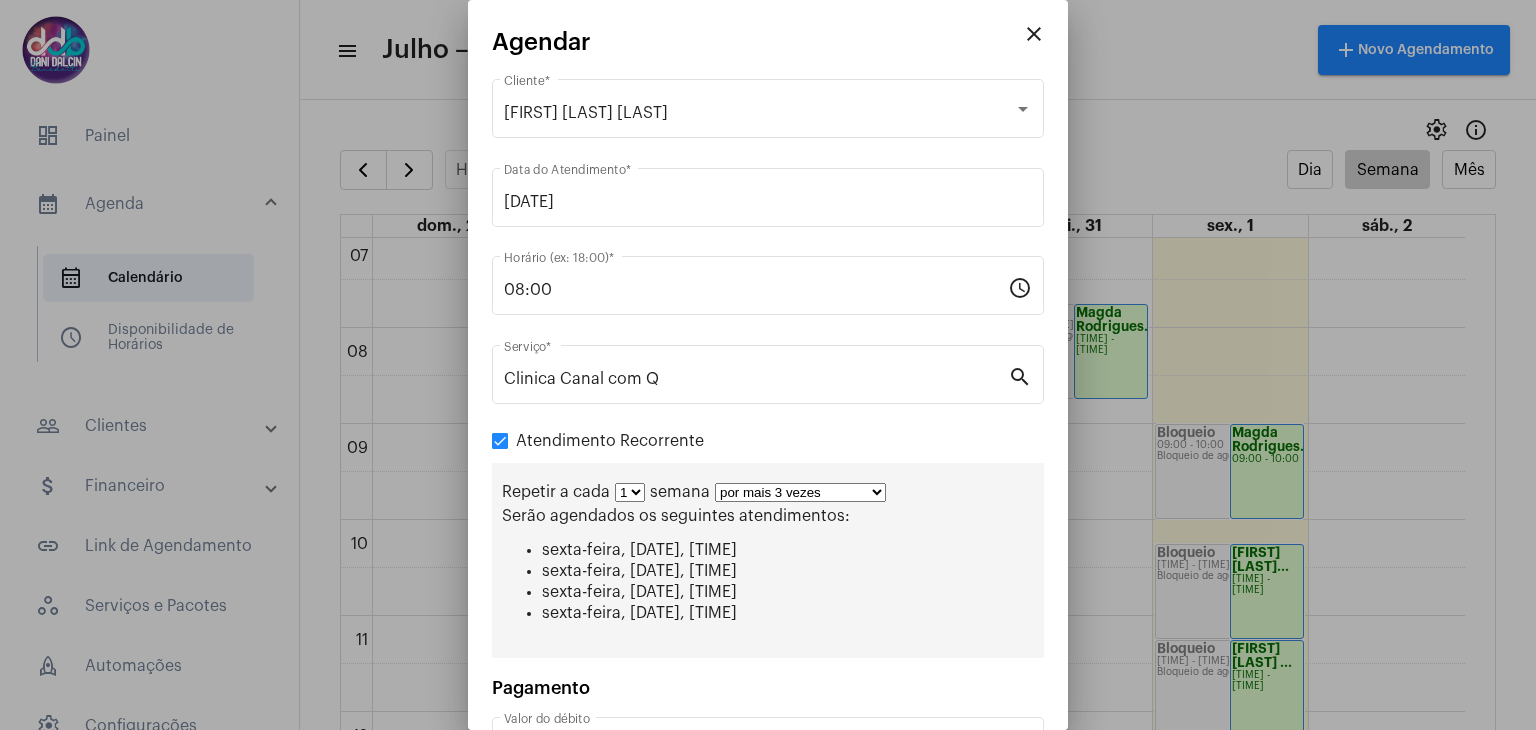 scroll, scrollTop: 153, scrollLeft: 0, axis: vertical 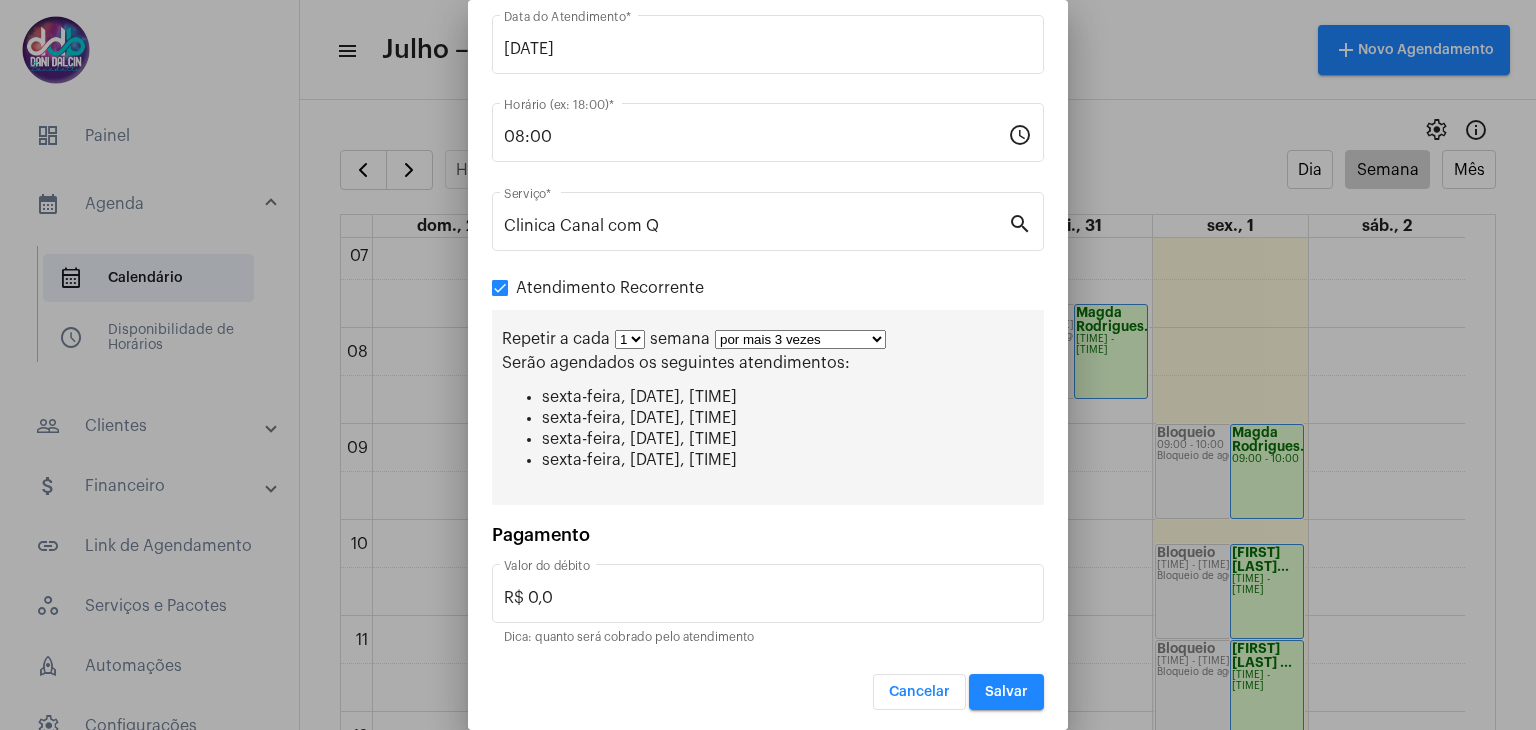 click on "Salvar" at bounding box center [1006, 692] 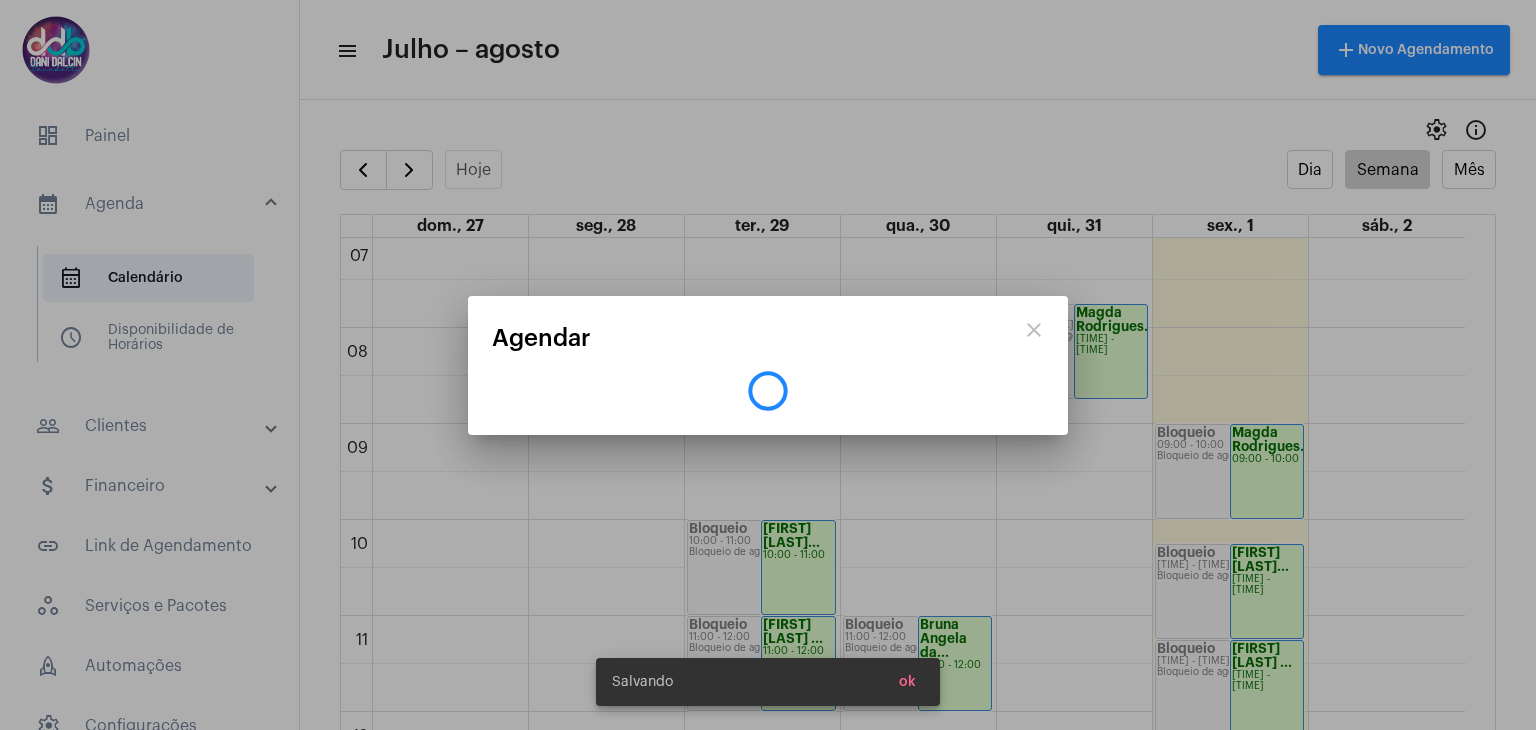 scroll, scrollTop: 0, scrollLeft: 0, axis: both 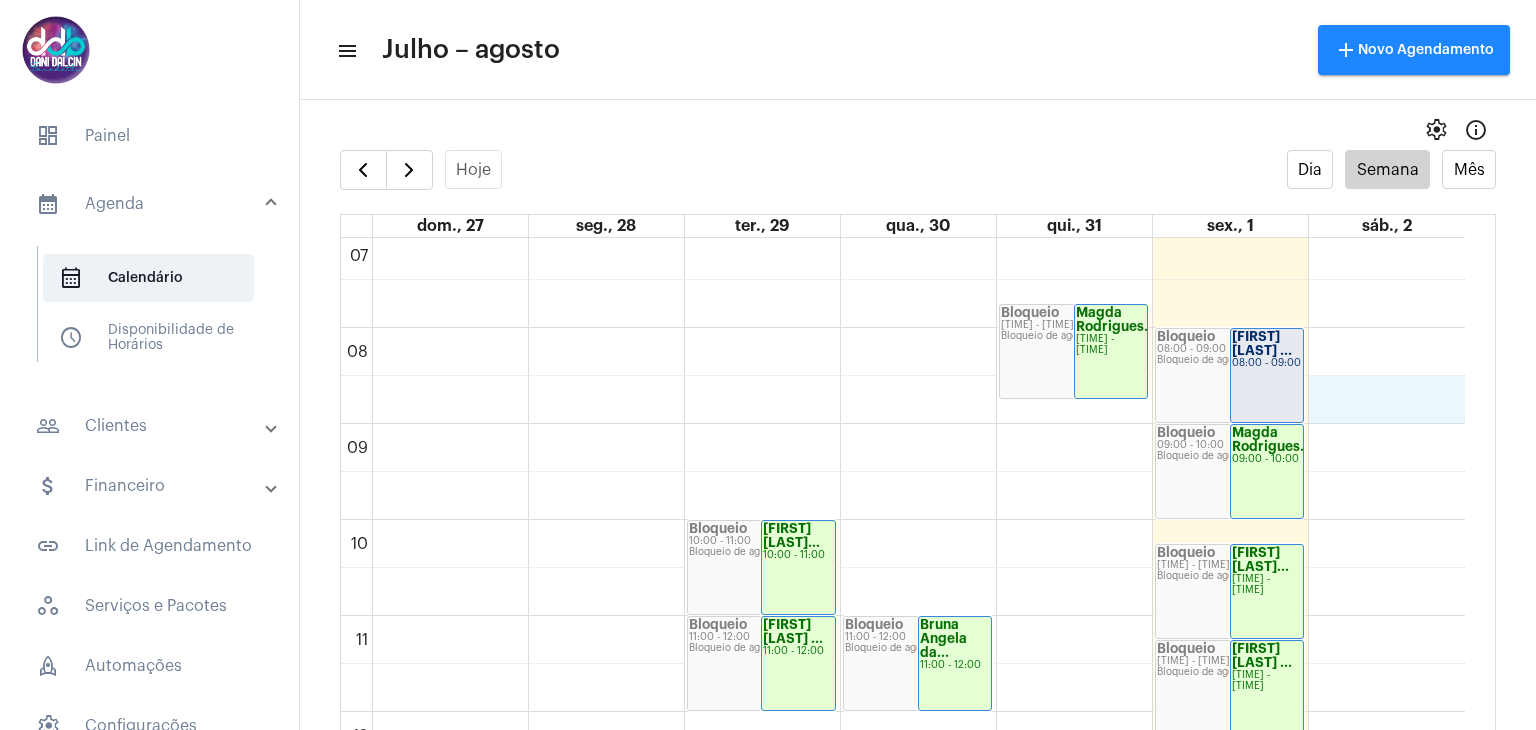 click on "[TIME] [TIME] [TIME] [TIME] [TIME] [TIME] [TIME] [TIME] [TIME] [TIME] [TIME] [TIME] [TIME] [TIME] [TIME] [TIME] [TIME] [TIME] [TIME] [TIME] [TIME] [TIME] [TIME] [TIME]
Bloqueio
[TIME] - [TIME]
Bloqueio de agenda
[FIRST] [LAST] ...
[TIME] - [TIME]
[FIRST] [LAST] ...
[TIME] - [TIME]
Bloqueio
[TIME] - [TIME]
Bloqueio de agenda
Papo Cabeça
[TIME] - [TIME]
Agenda do Google
Bloqueio
[TIME] - [TIME]
Bloqueio de agenda
[FIRST] [LAST] ...
[TIME] - [TIME]
Bloqueio
[TIME] - [TIME]
Bloqueio de agenda
[FIRST] [LAST] ...
[TIME] - [TIME]
Bloqueio" 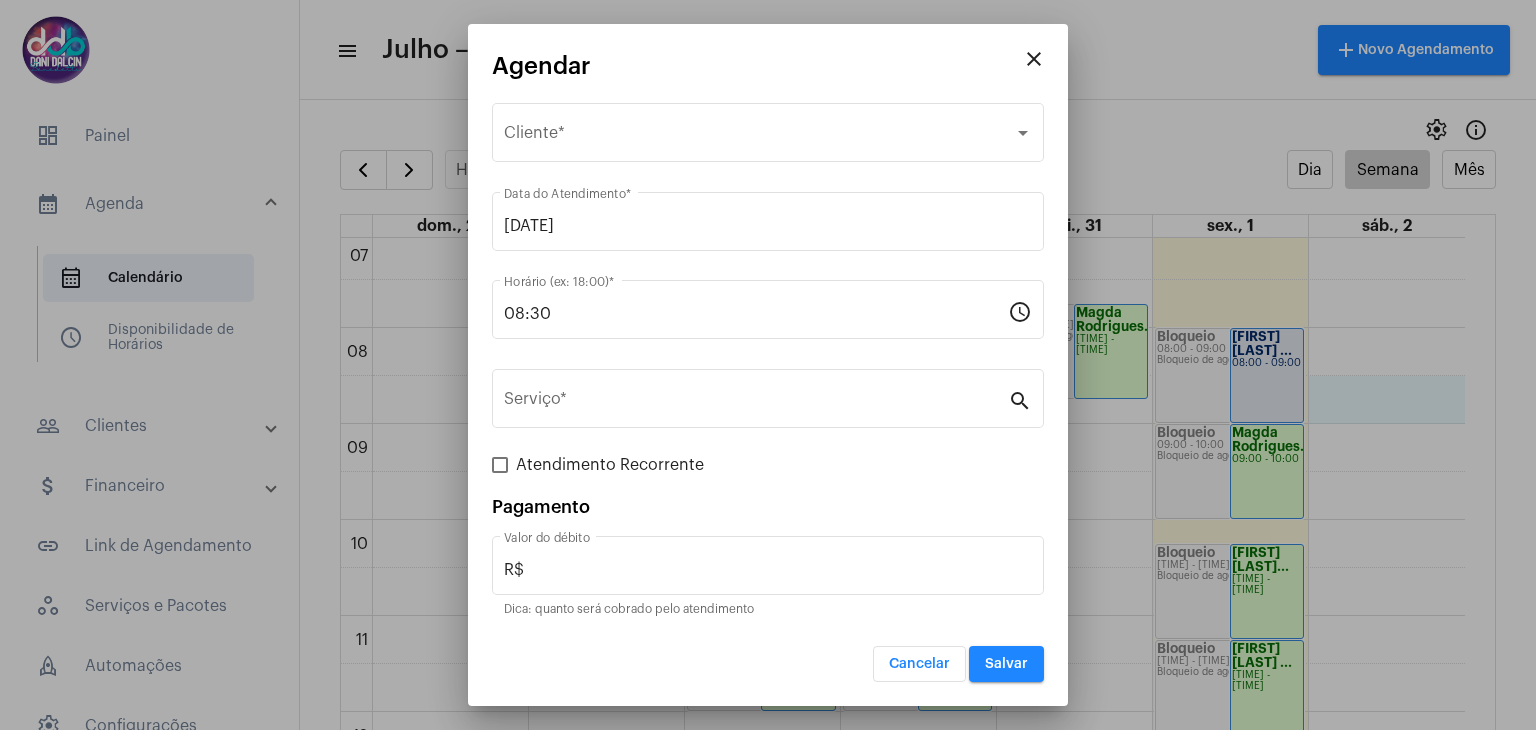 click on "close" at bounding box center (1034, 59) 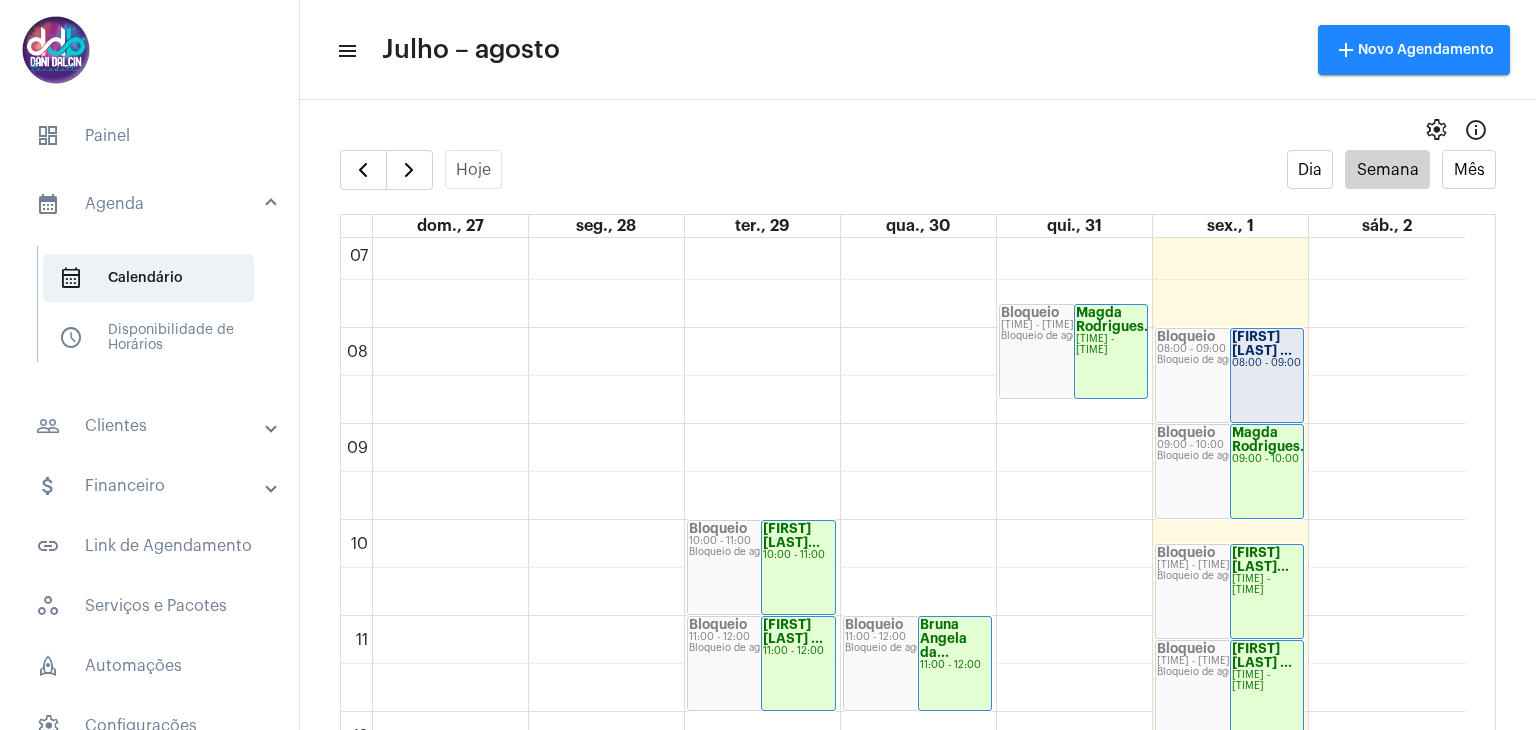 click on "[FIRST] [LAST] ...
[TIME] - [TIME]" 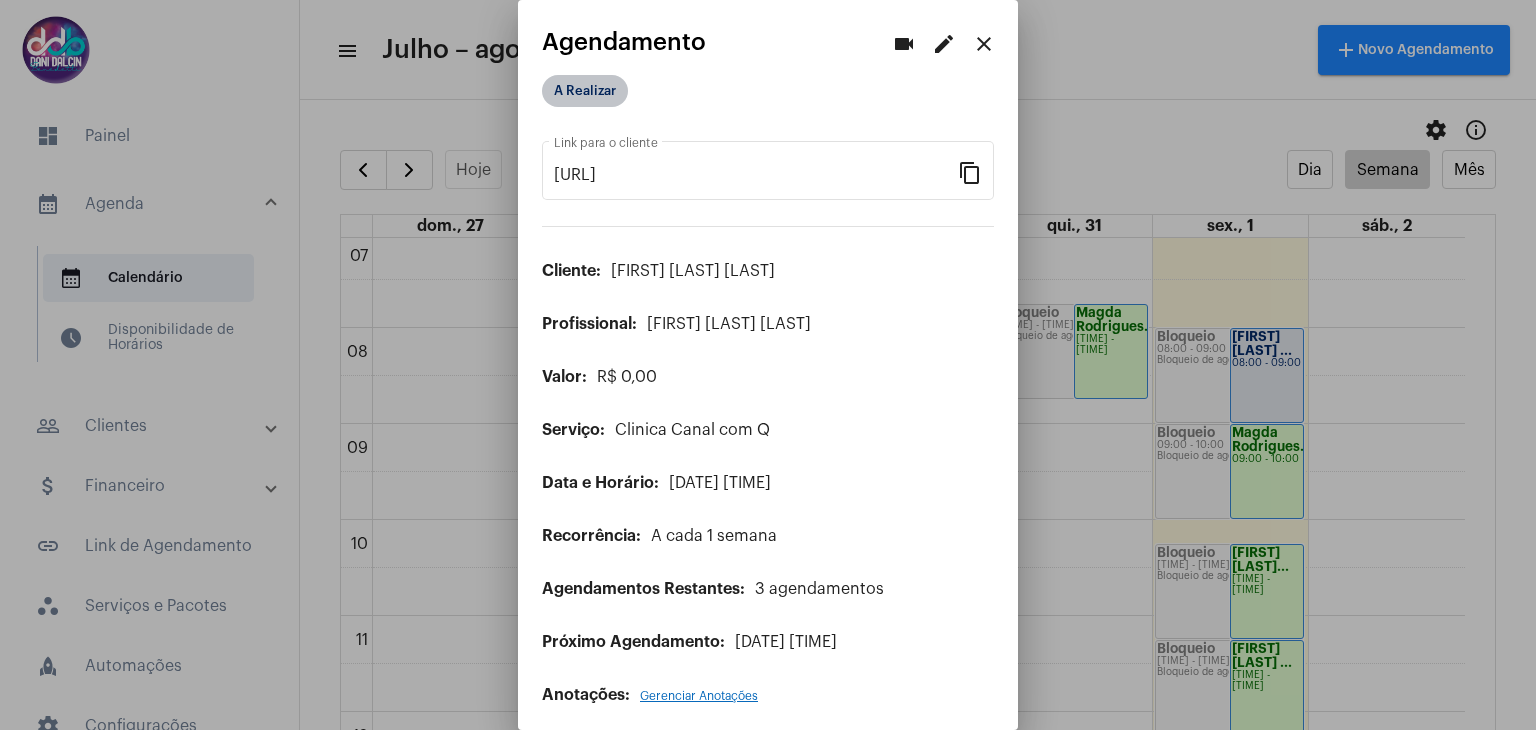 click on "A Realizar" at bounding box center [585, 91] 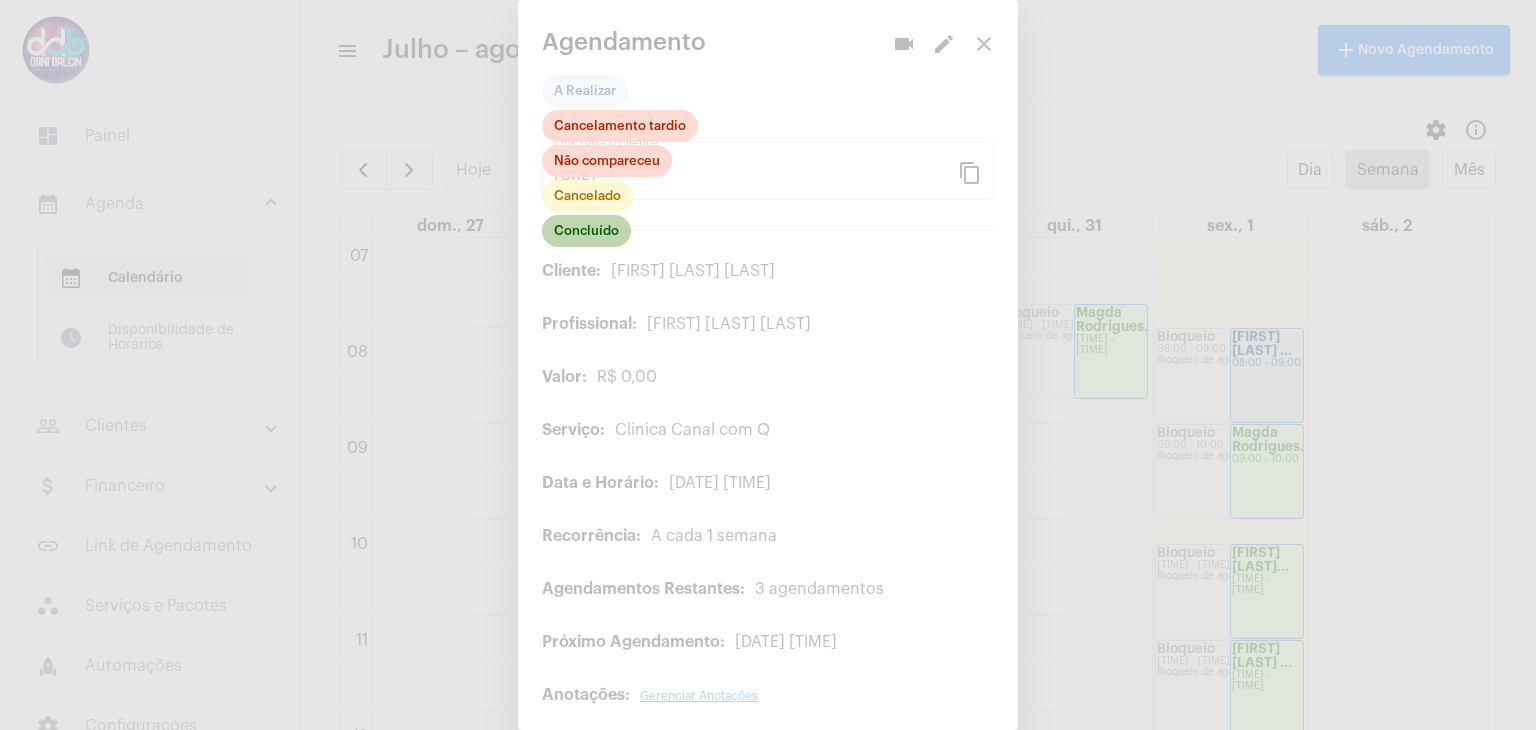 click on "Concluído" 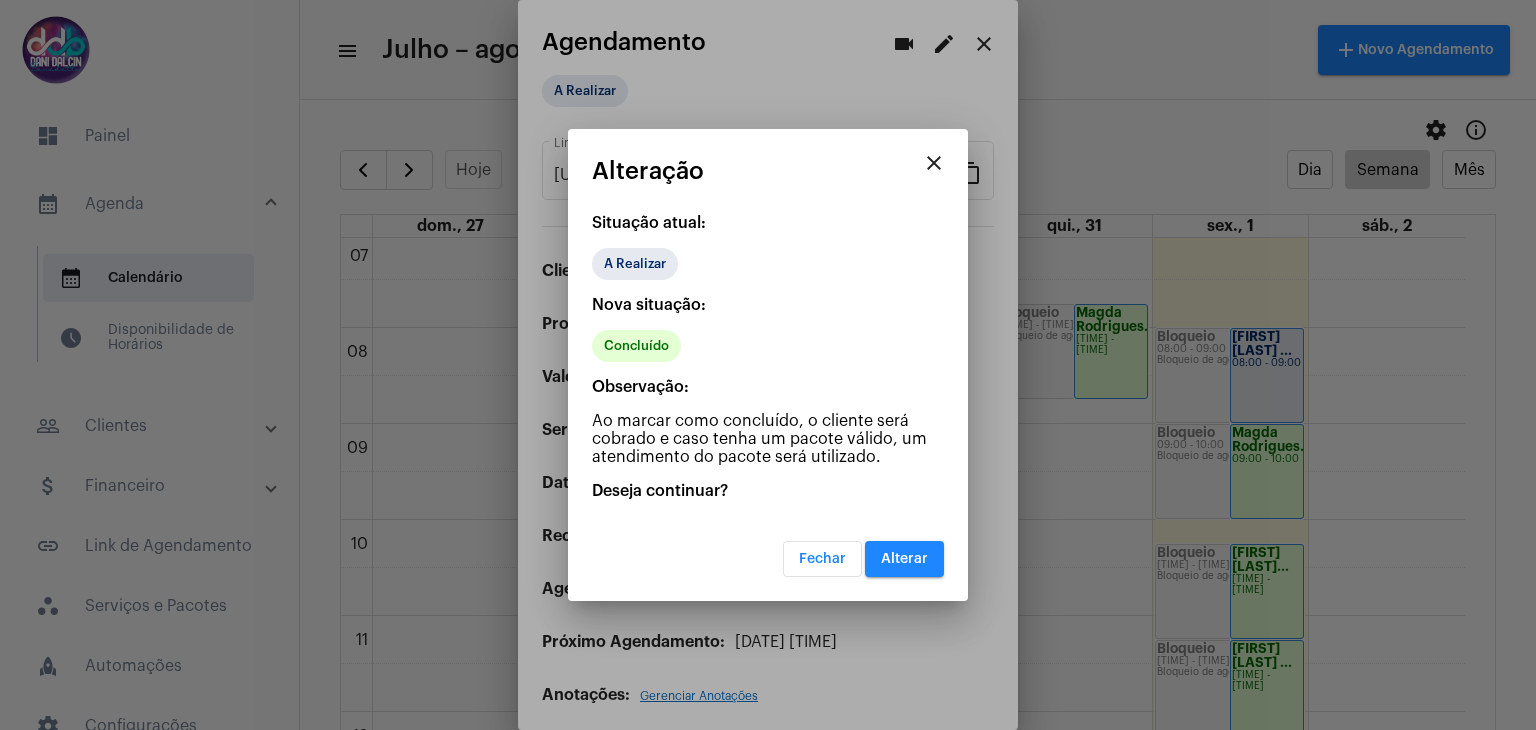 click on "Alterar" at bounding box center (904, 559) 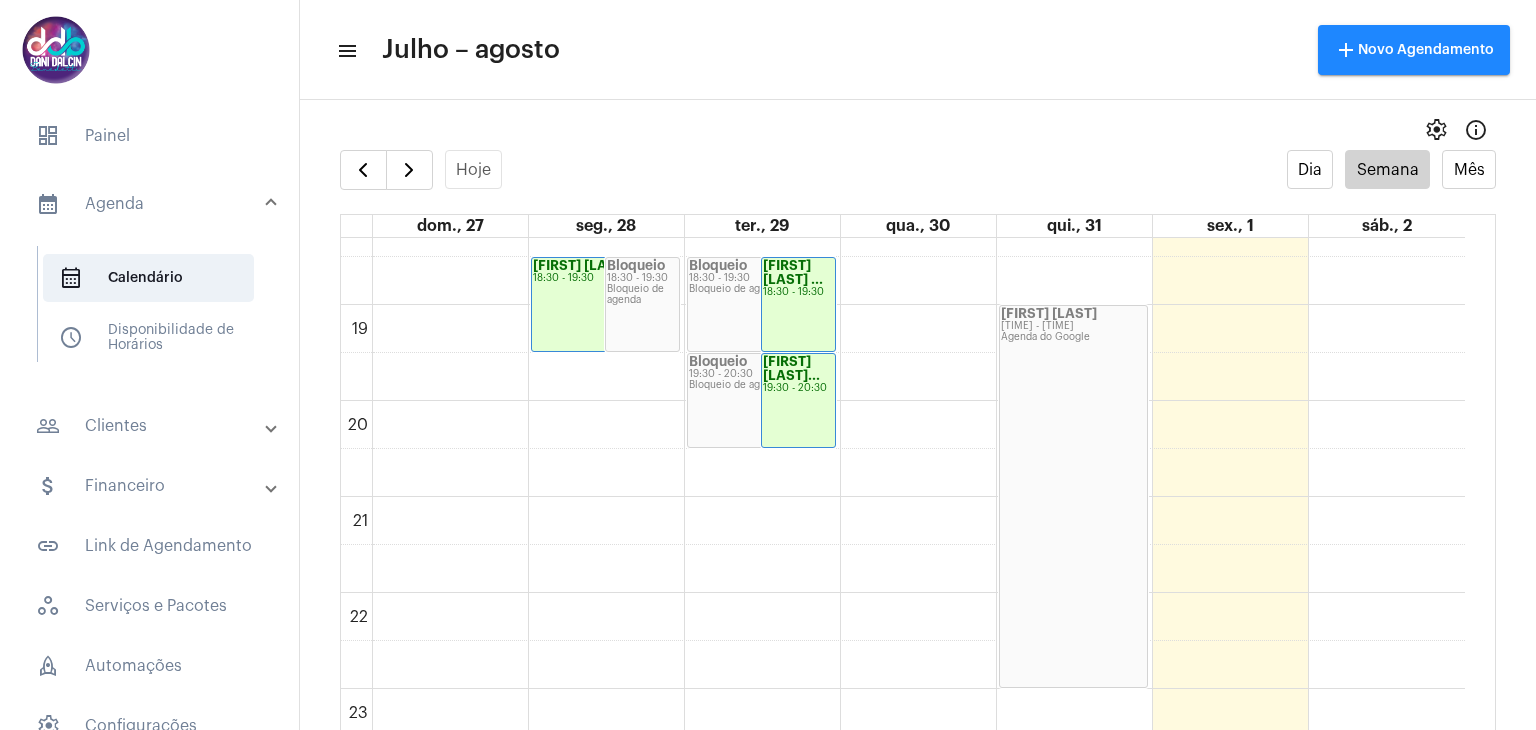 scroll, scrollTop: 1771, scrollLeft: 0, axis: vertical 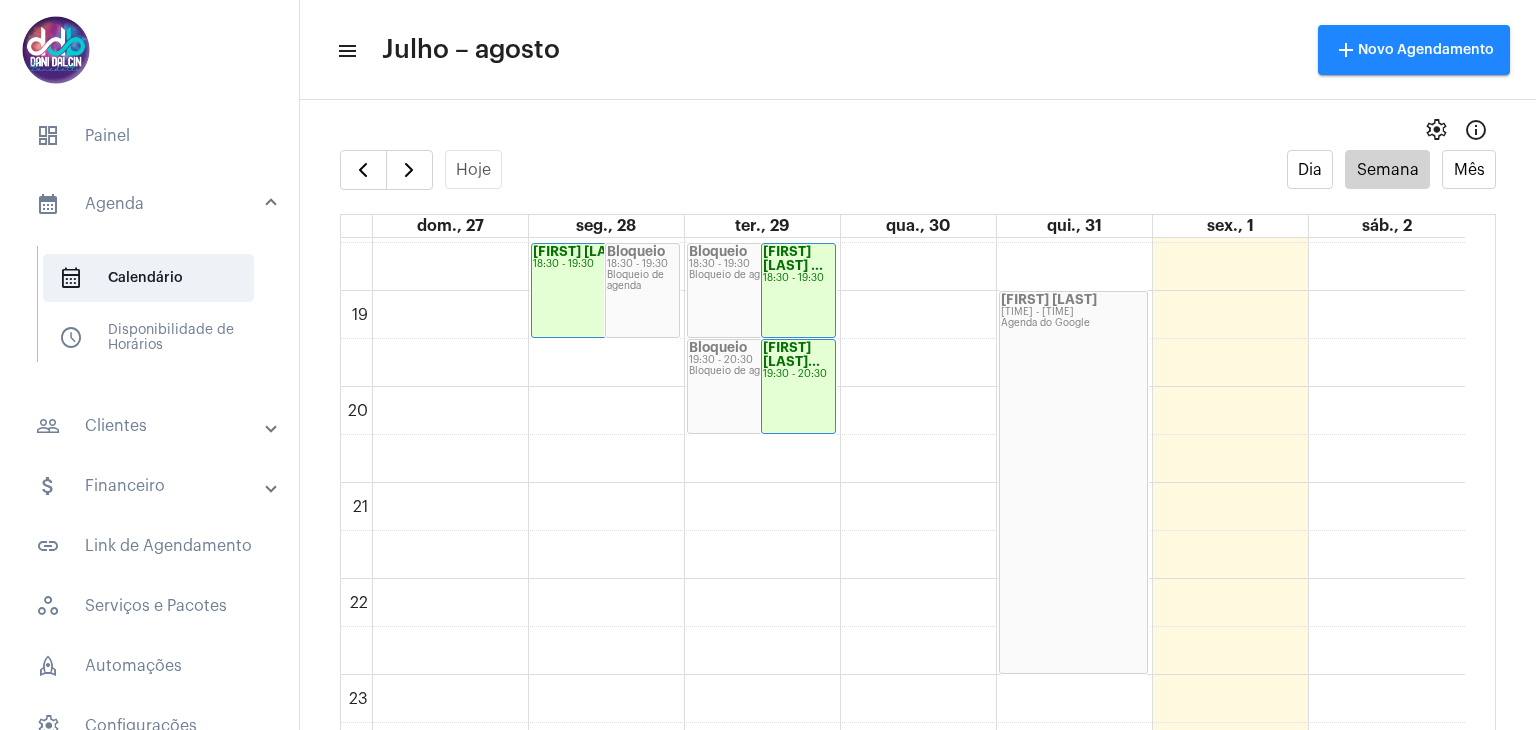 click on "people_outline  Clientes" at bounding box center (151, 426) 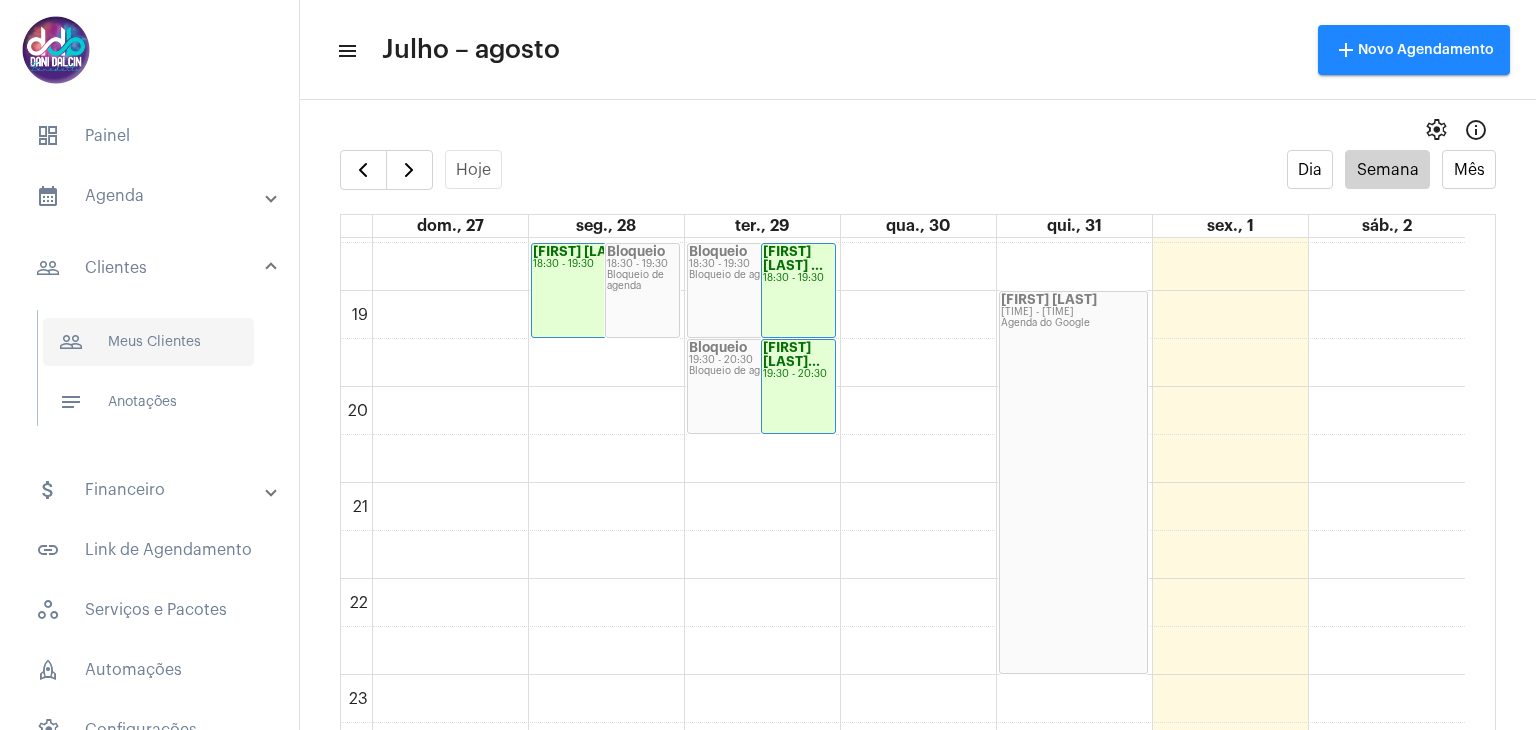click on "people_outline  Meus Clientes" at bounding box center (148, 342) 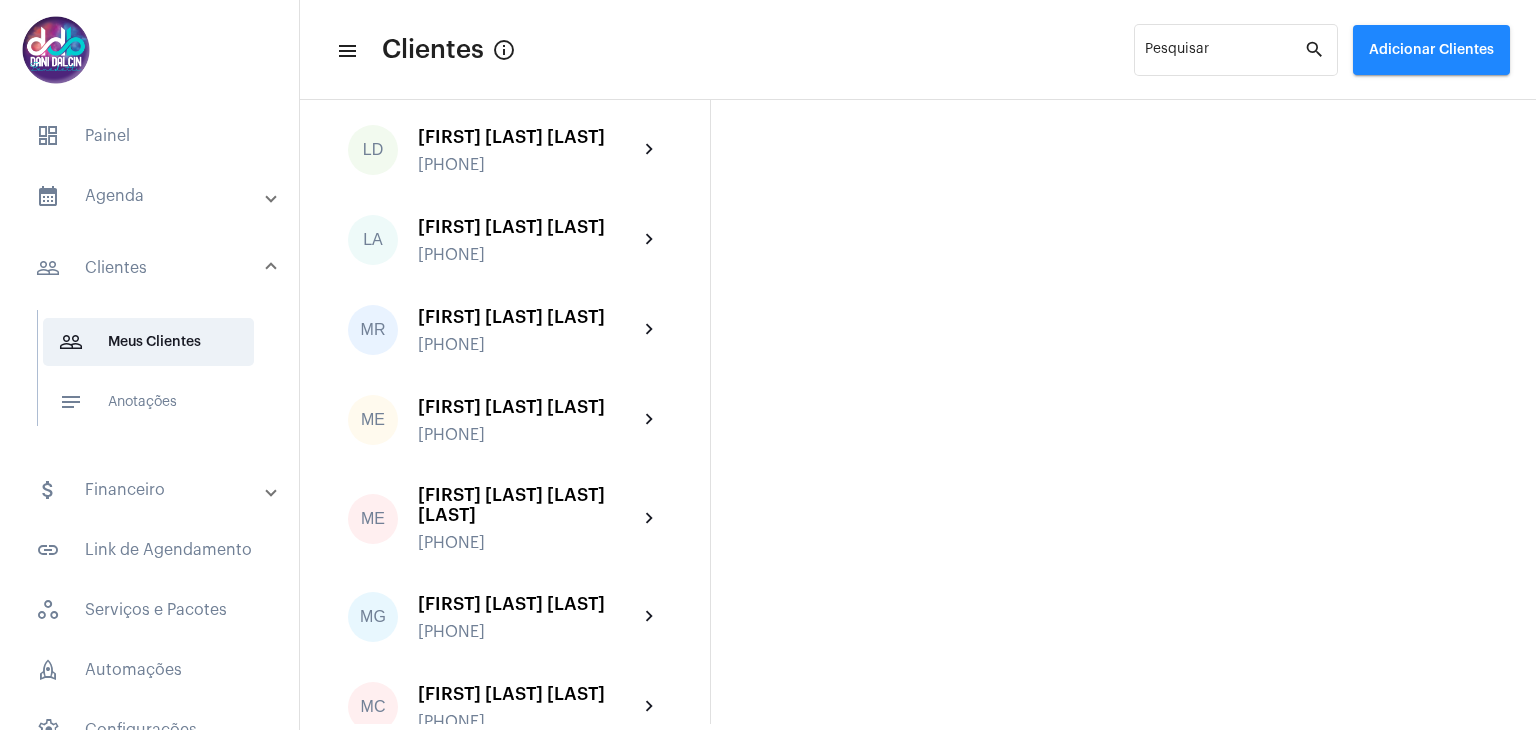 scroll, scrollTop: 5154, scrollLeft: 0, axis: vertical 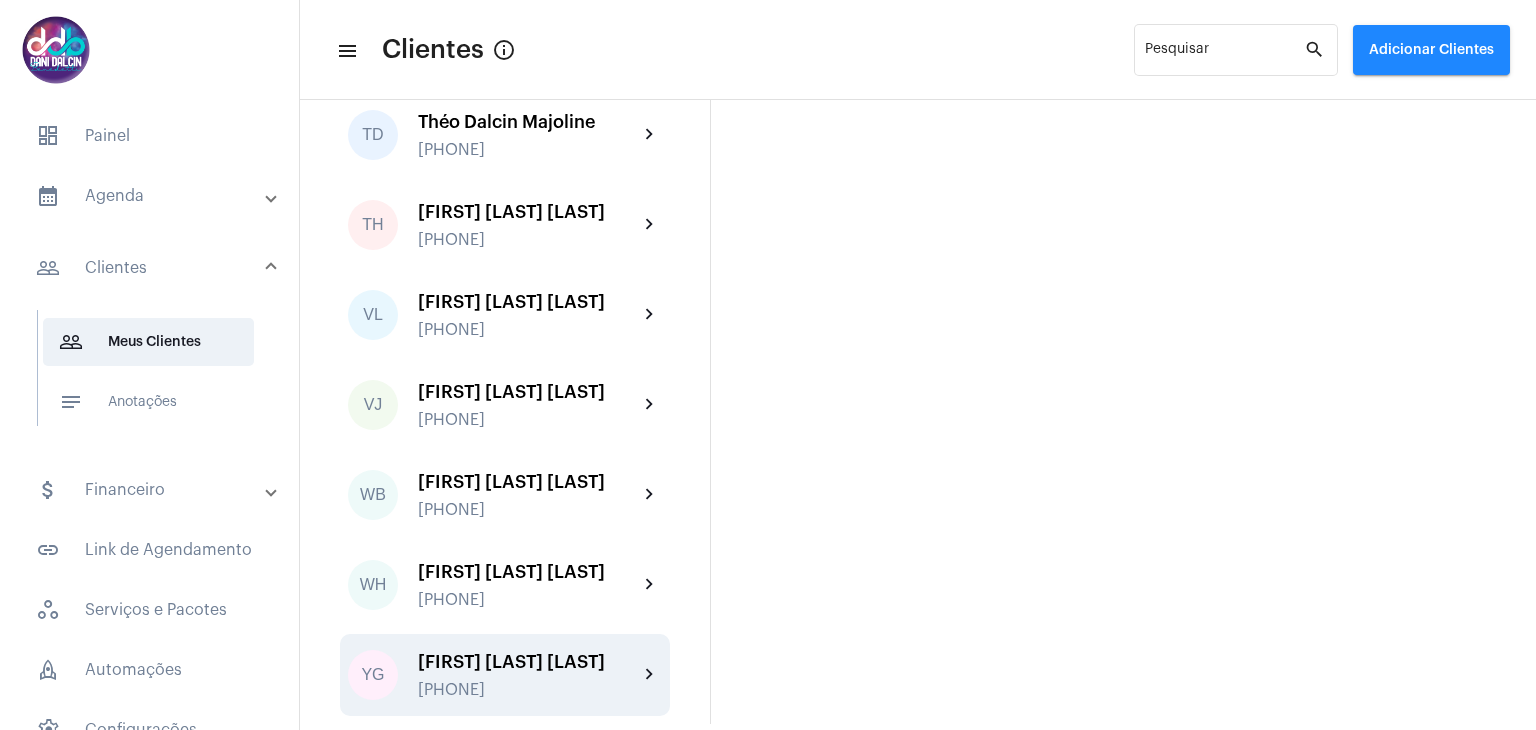 click on "[FIRST] [LAST] [LAST]" 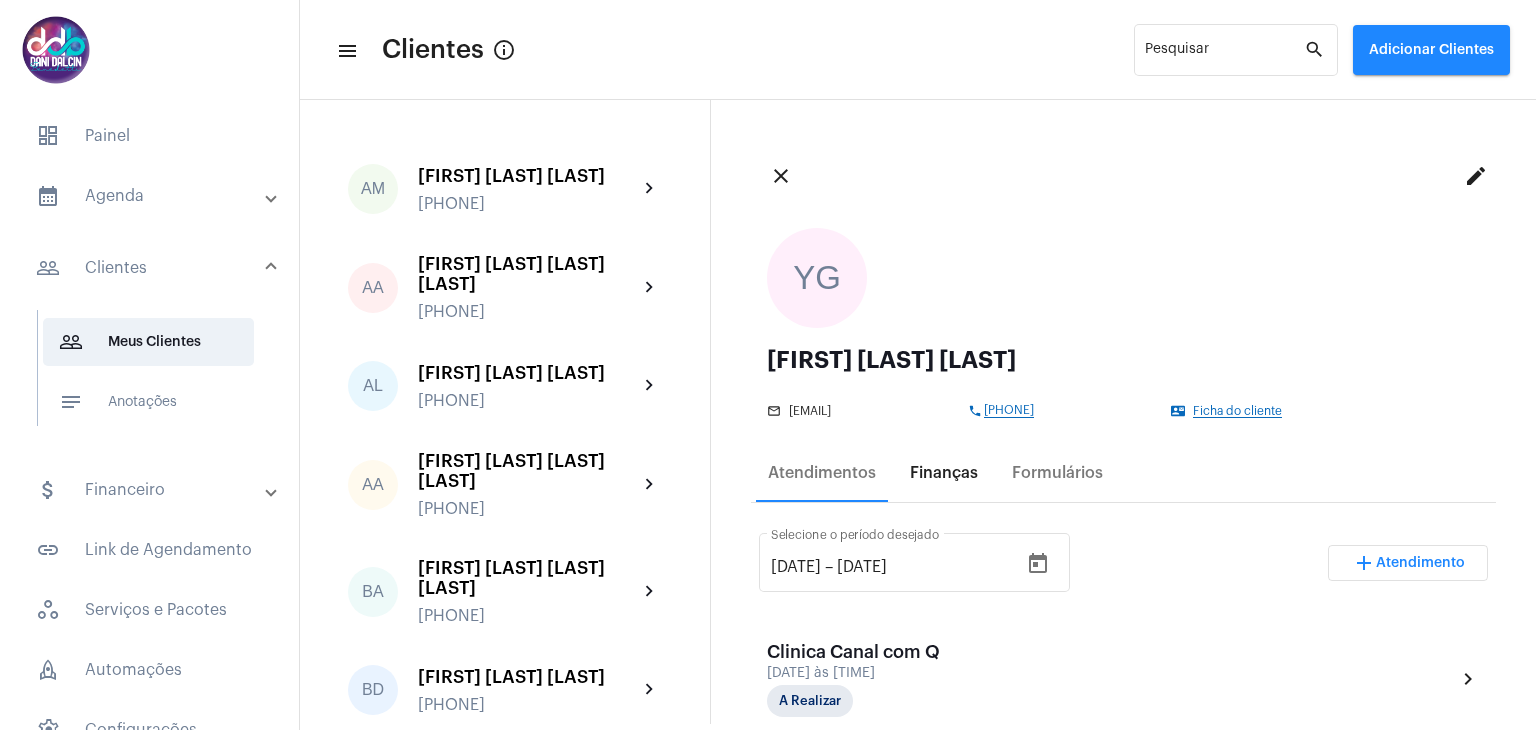 click on "Finanças" at bounding box center [944, 473] 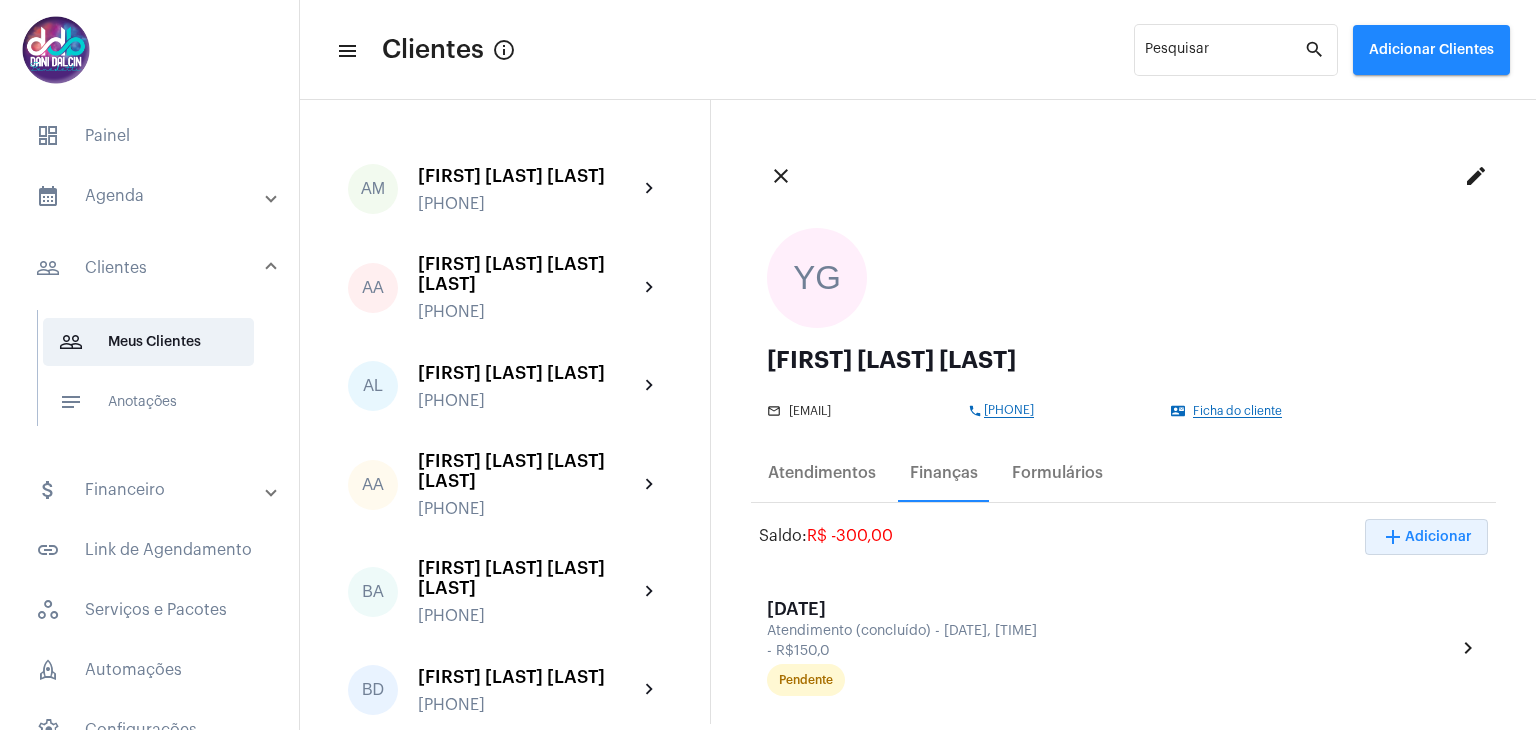 click on "add  Adicionar" at bounding box center (1426, 537) 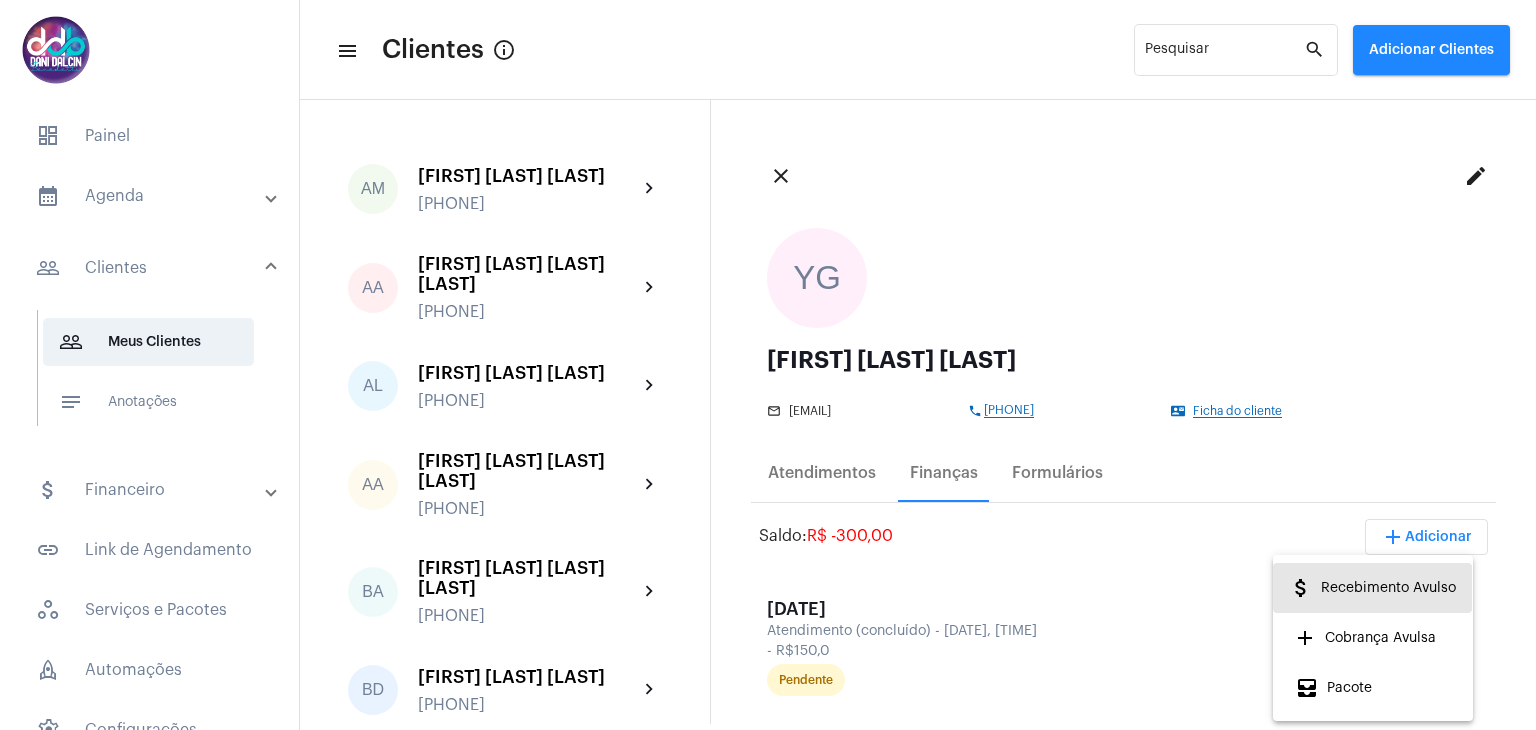 click on "attach_money Recebimento Avulso" at bounding box center (1372, 588) 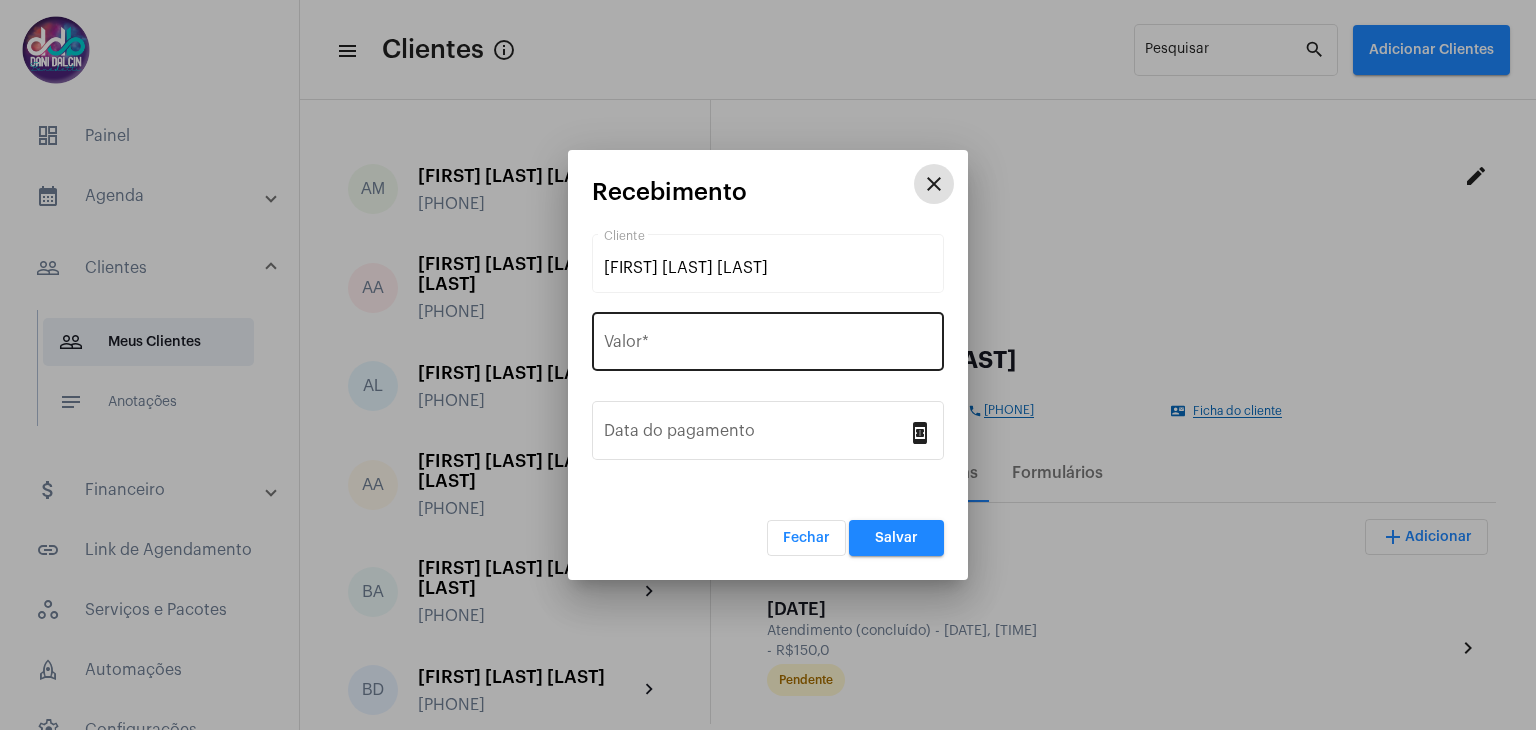 click on "Valor  *" at bounding box center [768, 339] 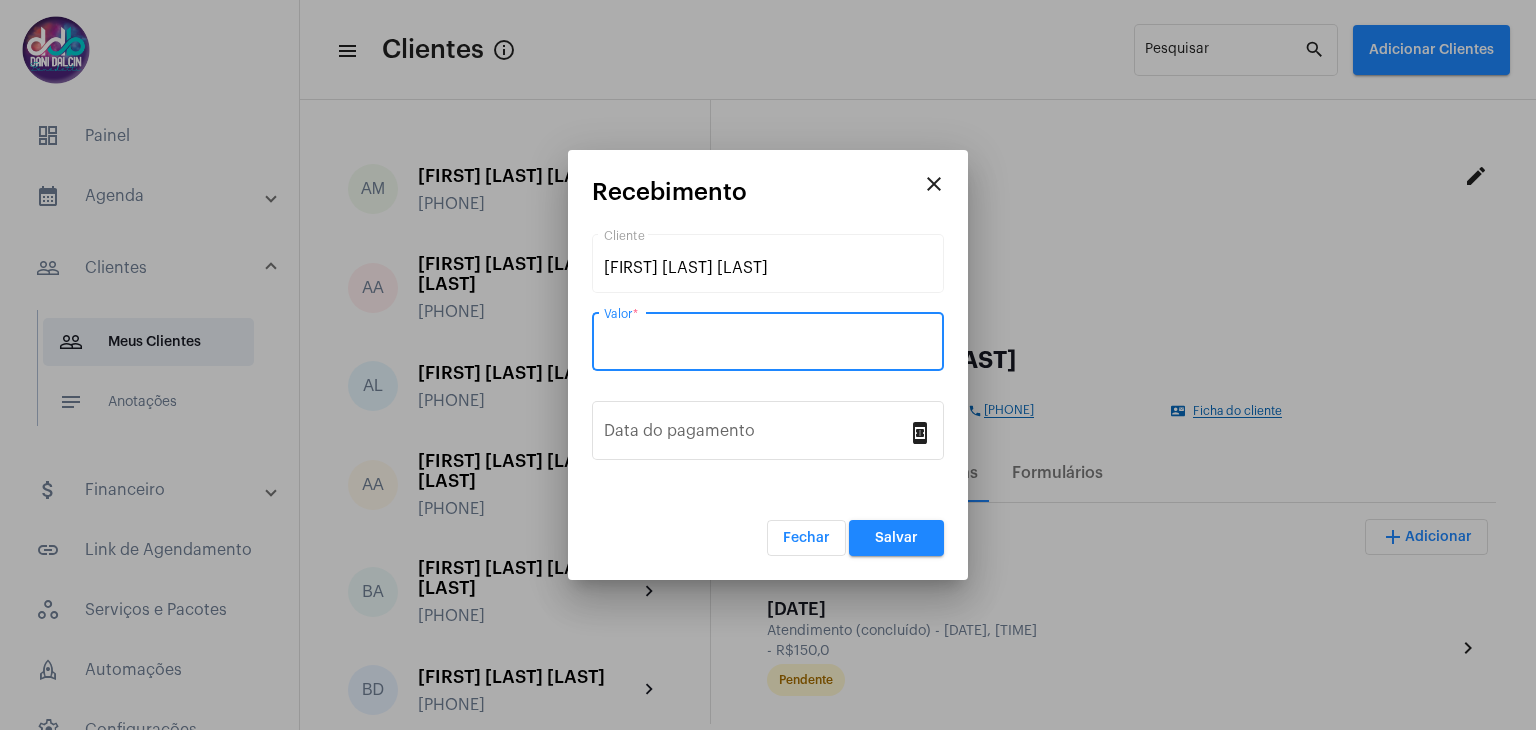 click on "Valor  *" at bounding box center (768, 346) 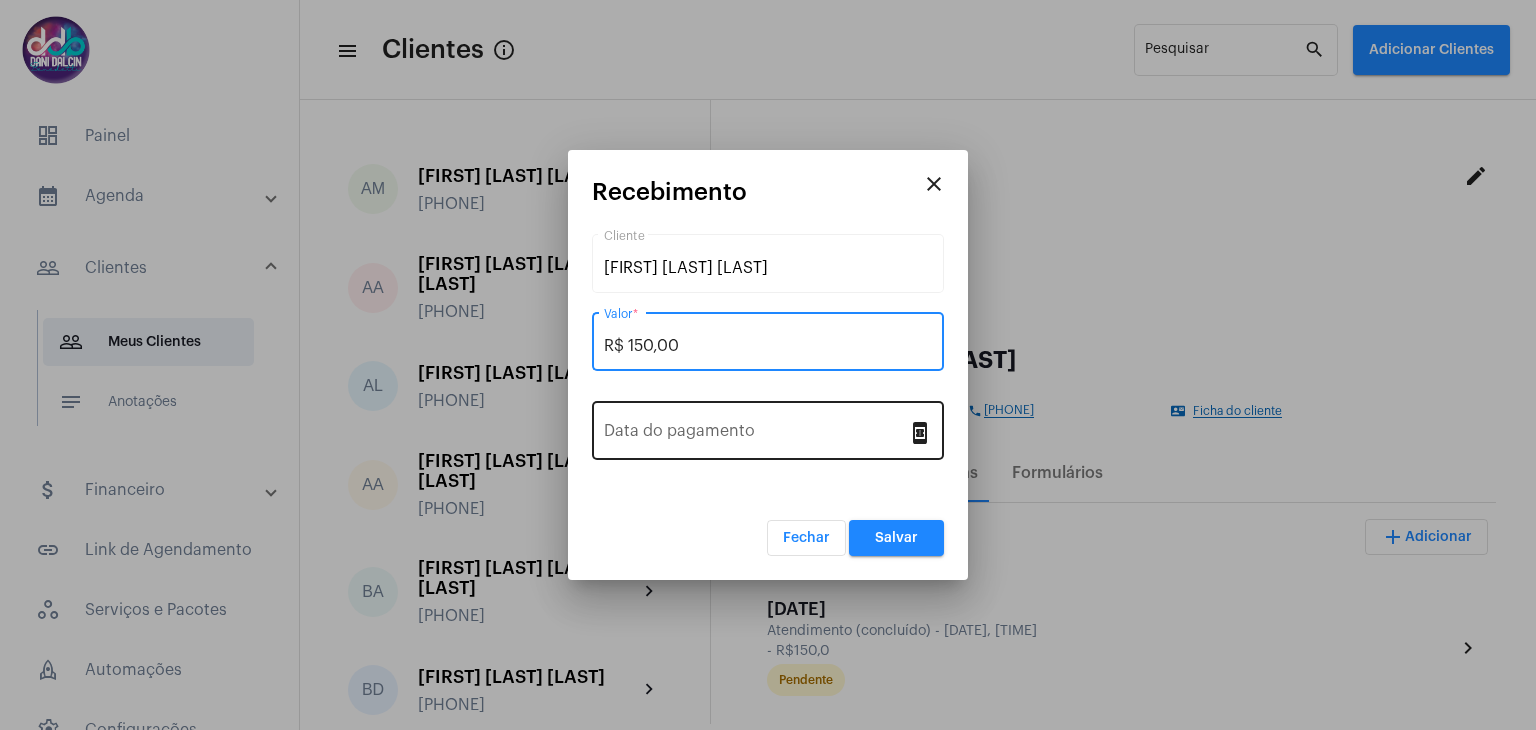 type on "R$ 150,00" 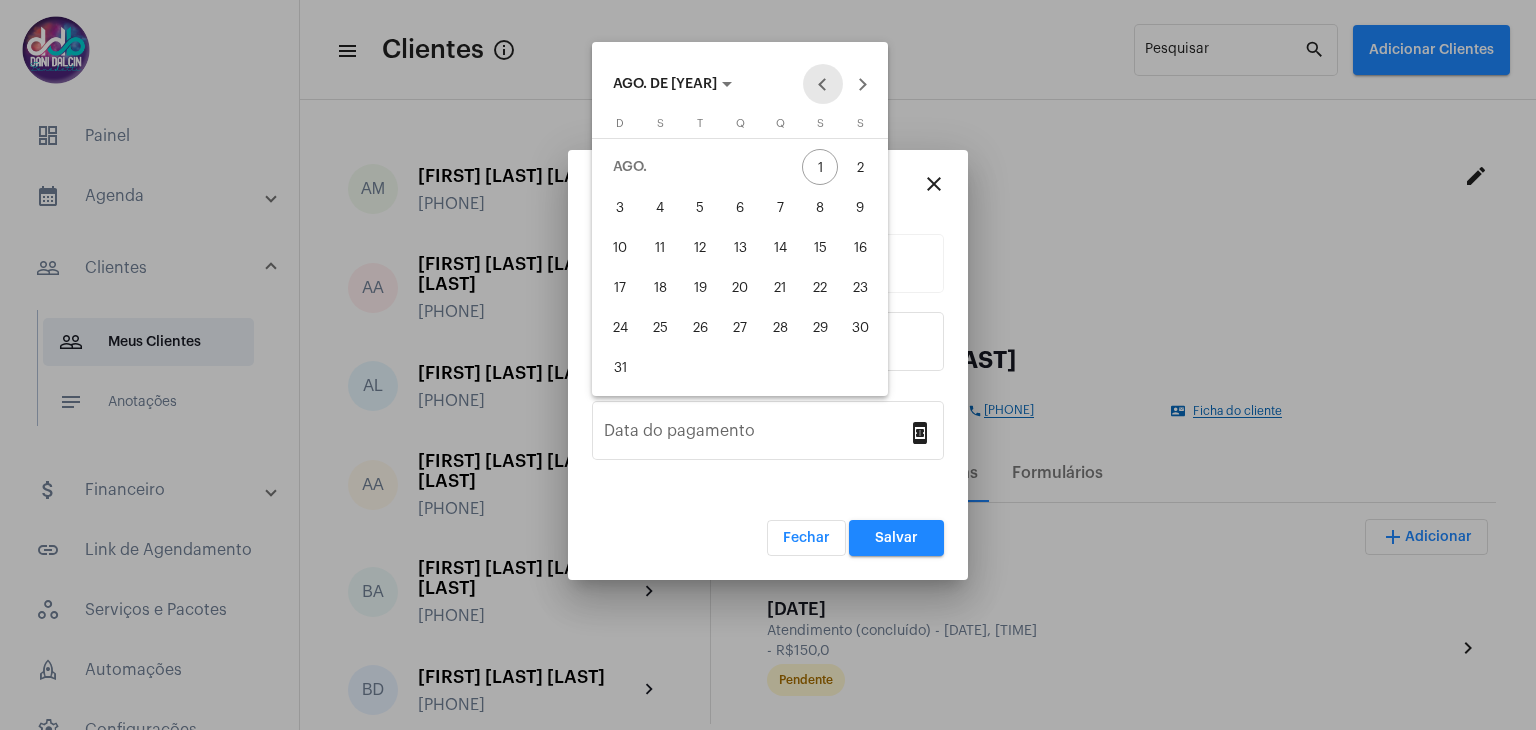 click at bounding box center (823, 84) 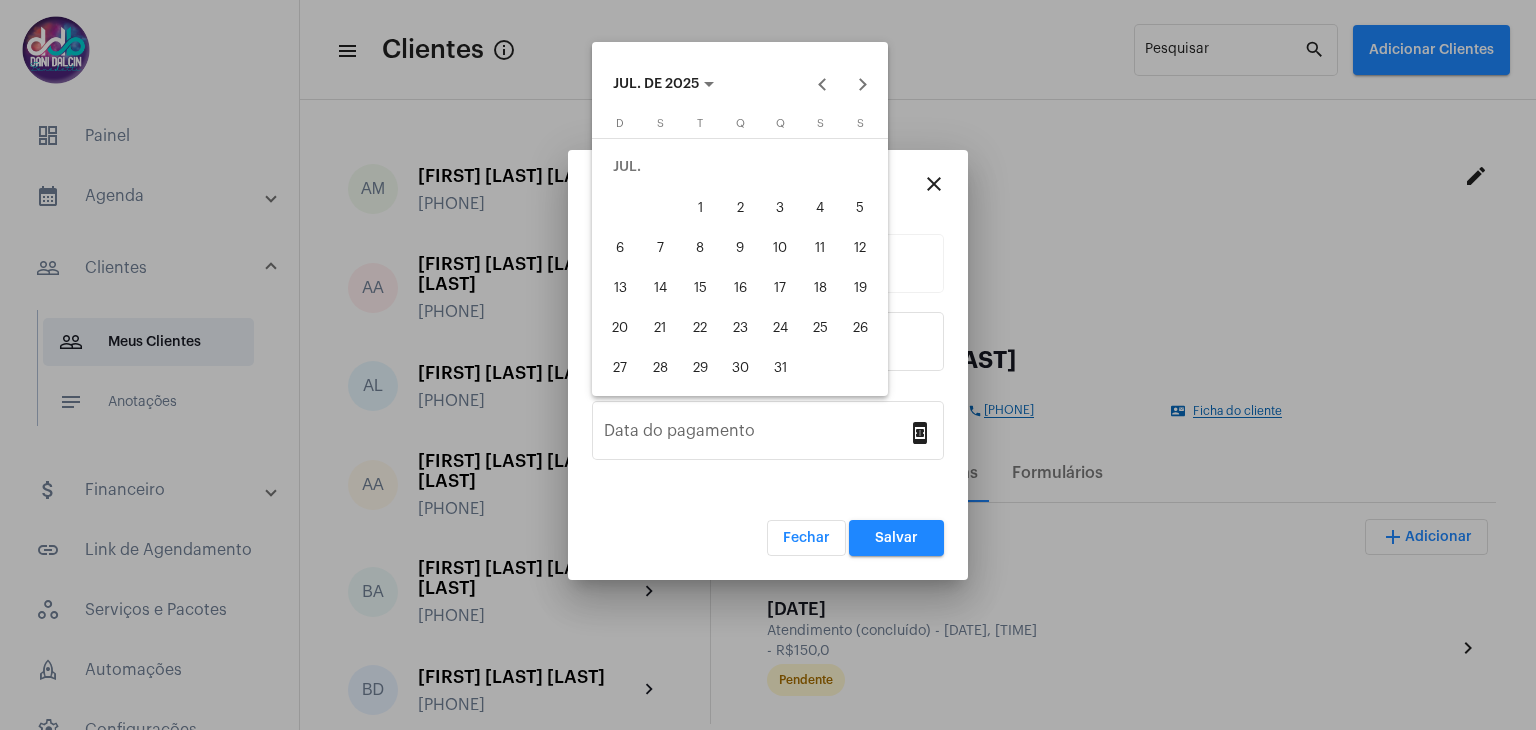 click on "31" at bounding box center [780, 367] 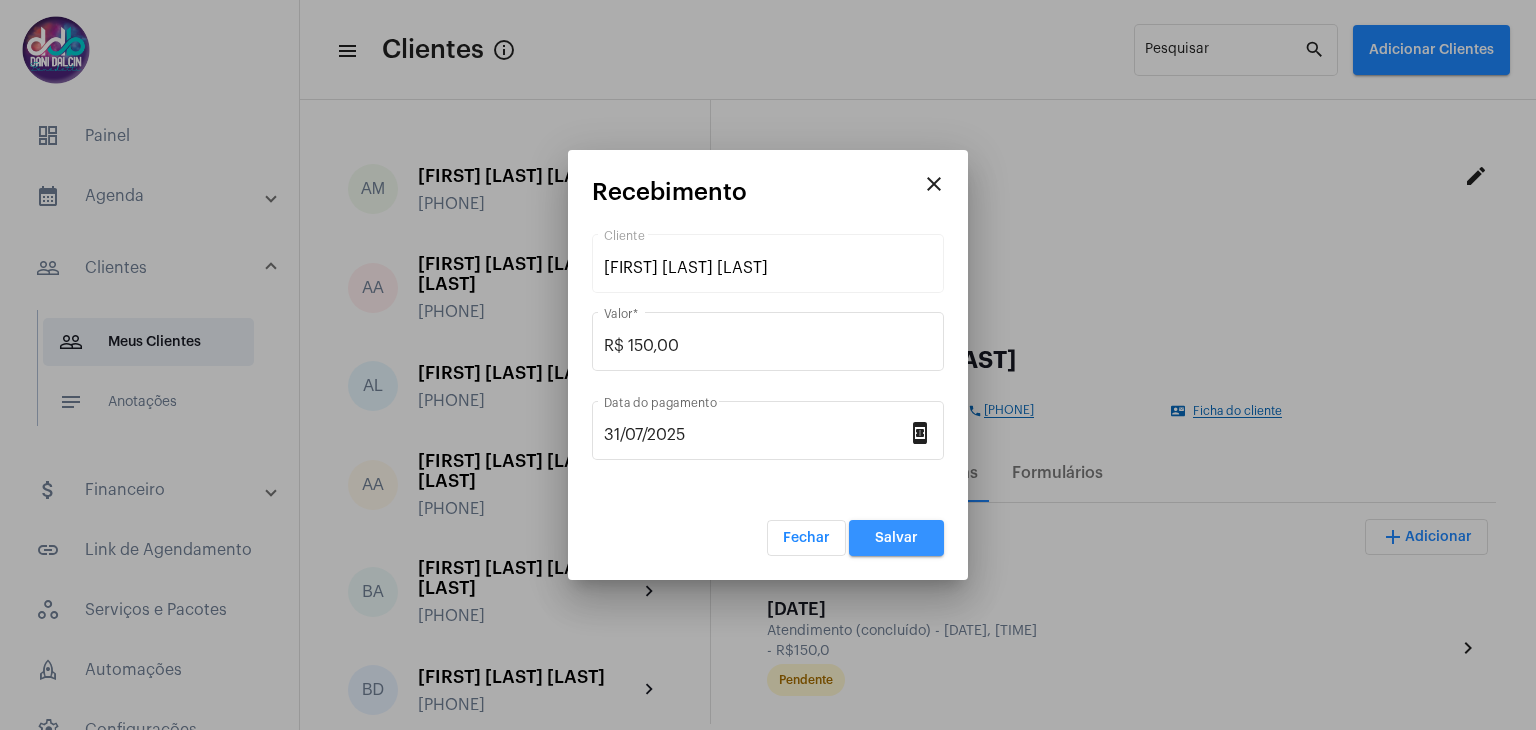 click on "Salvar" at bounding box center (896, 538) 